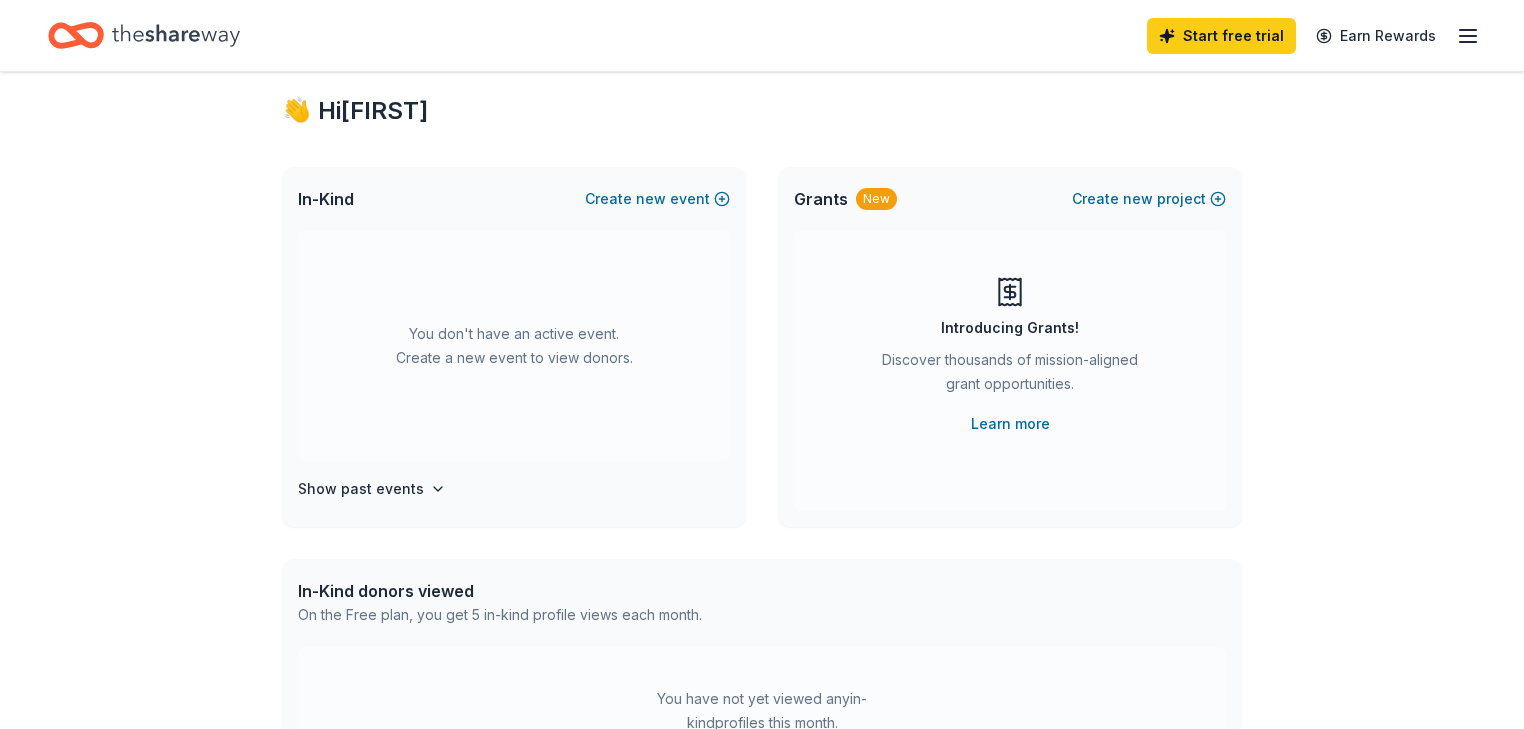 scroll, scrollTop: 0, scrollLeft: 0, axis: both 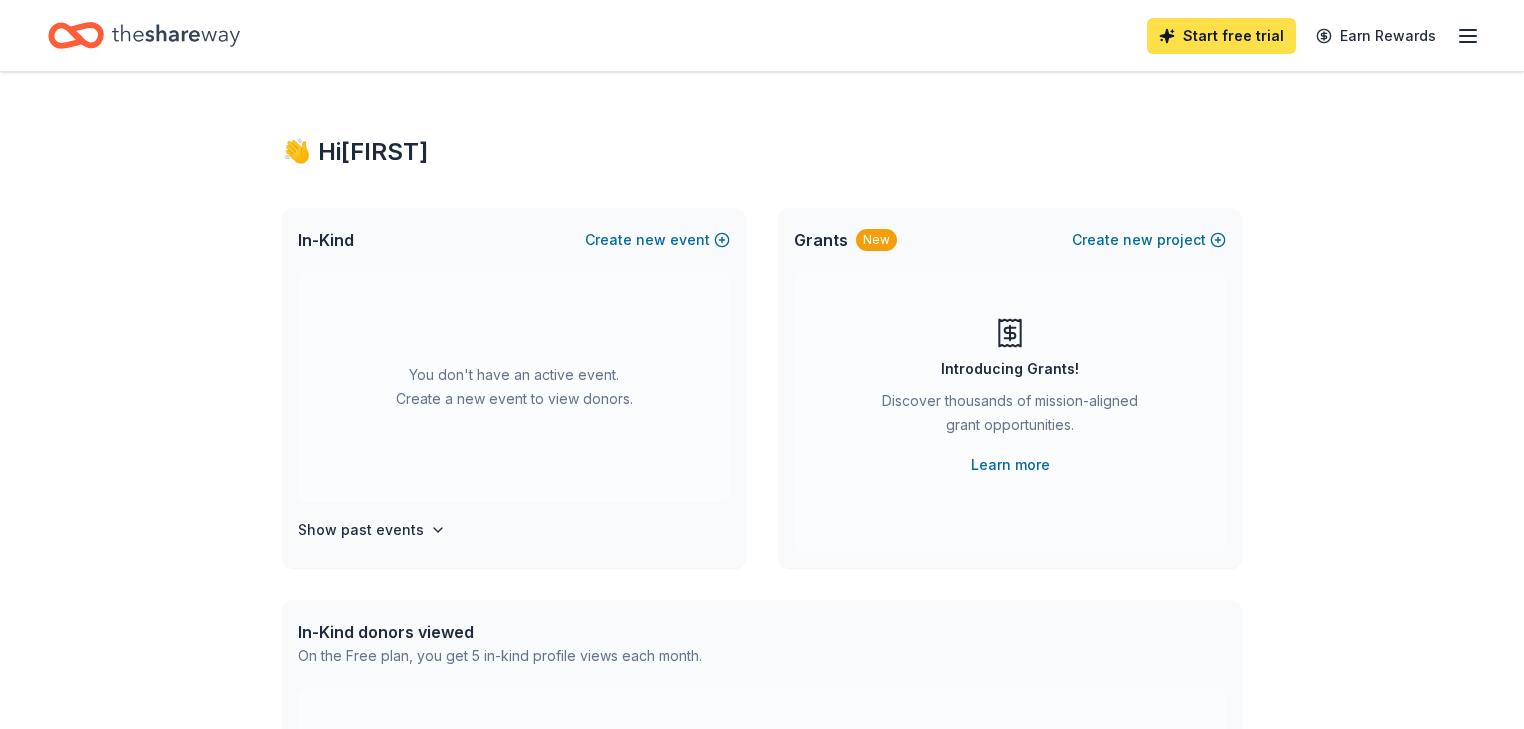 click on "Start free  trial" at bounding box center (1221, 36) 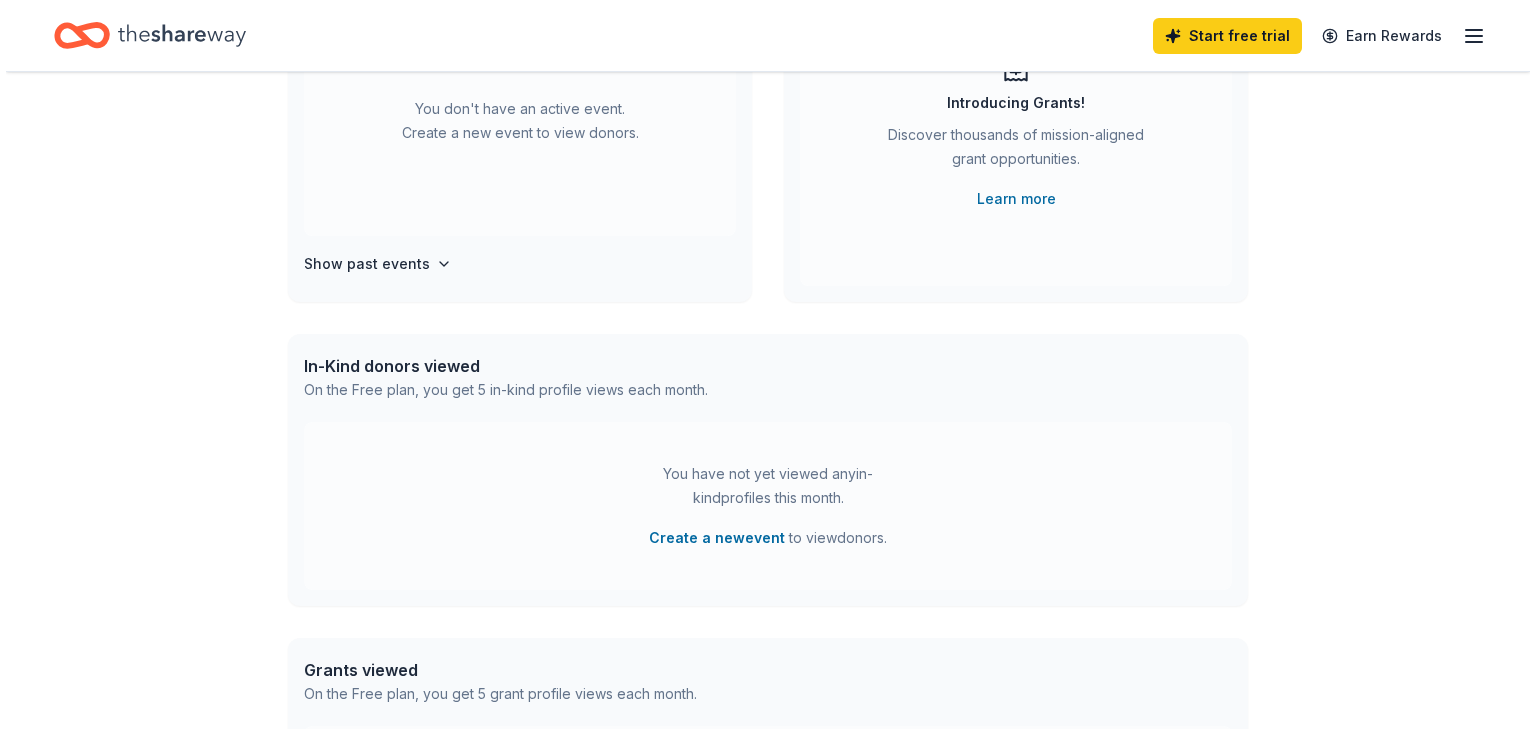 scroll, scrollTop: 400, scrollLeft: 0, axis: vertical 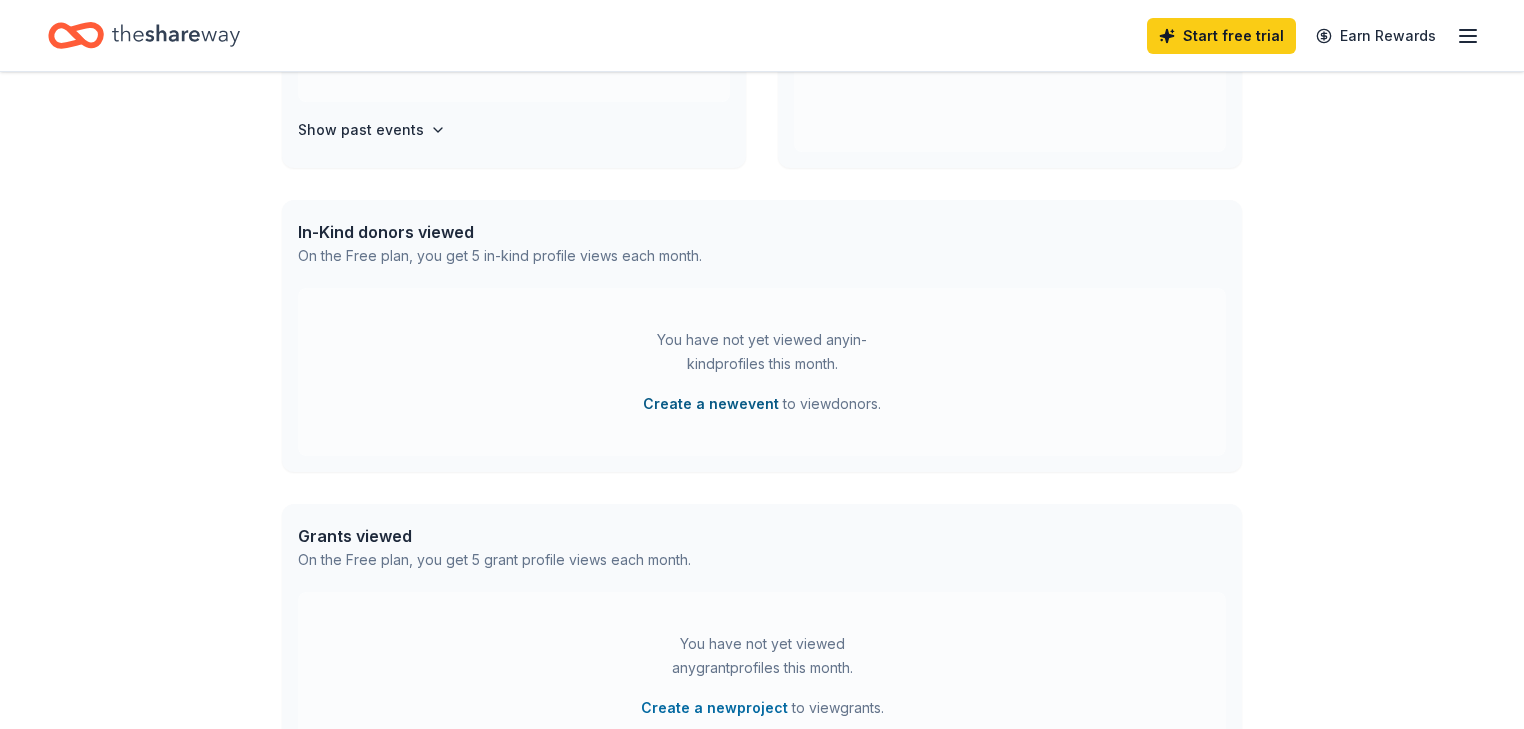 click on "Create a new  event" at bounding box center [711, 404] 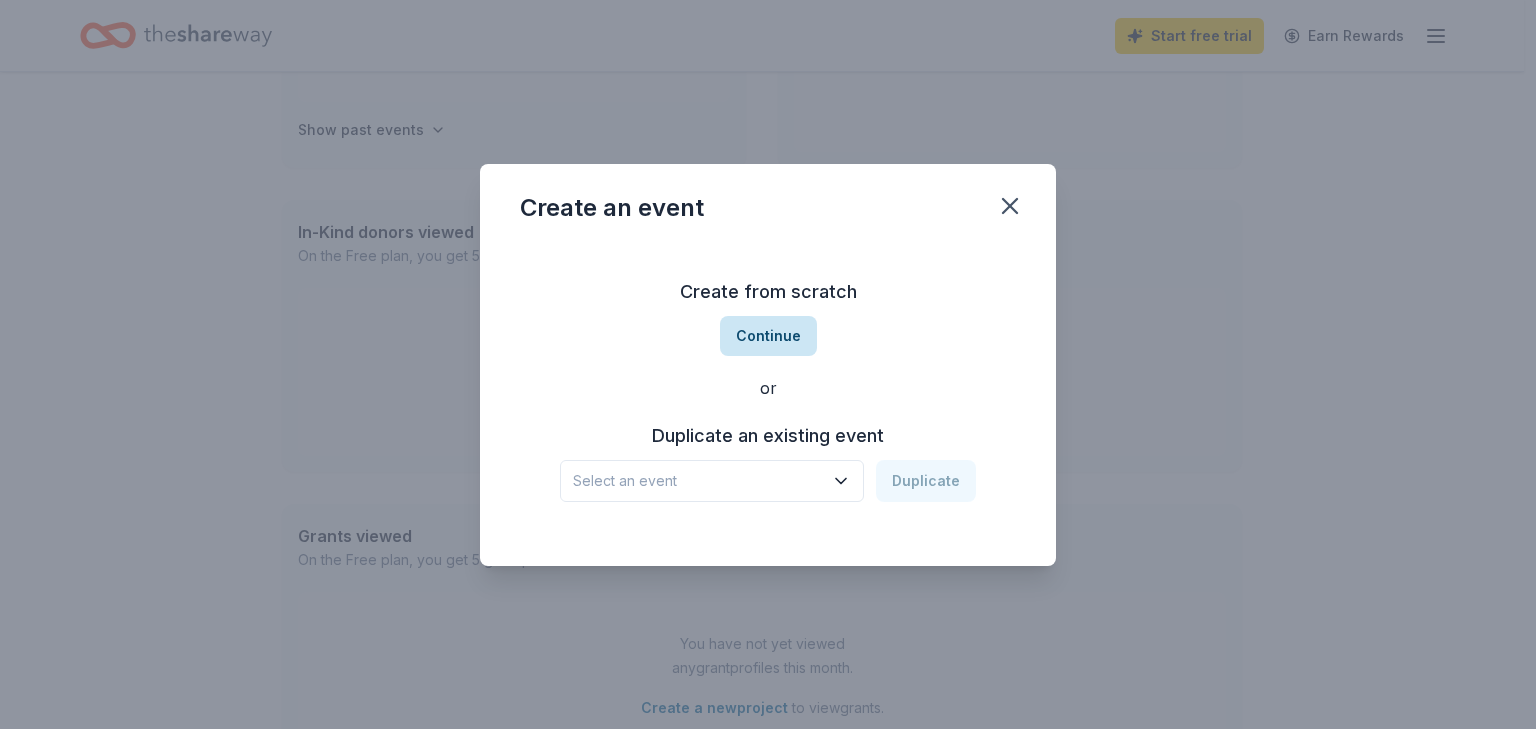 click on "Continue" at bounding box center [768, 336] 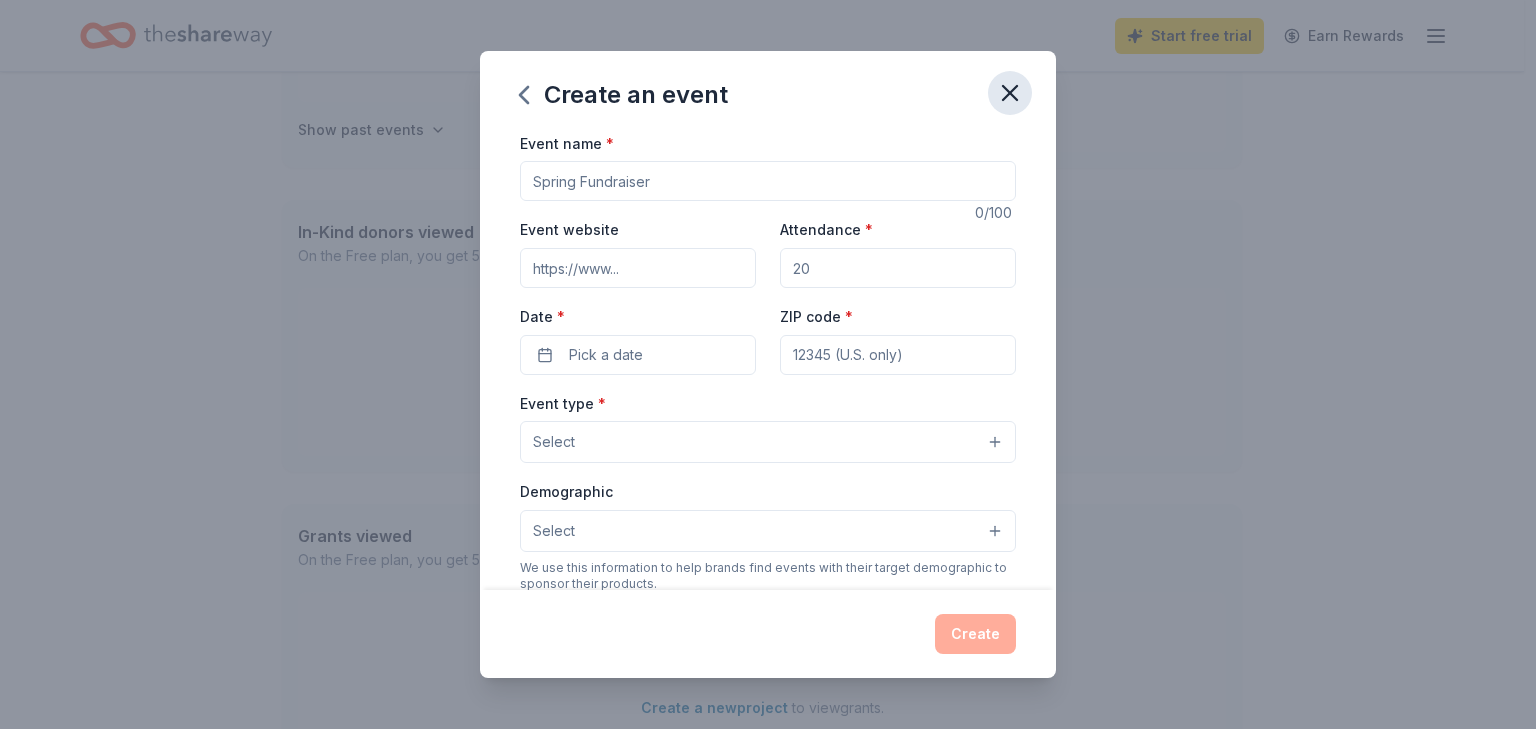 click 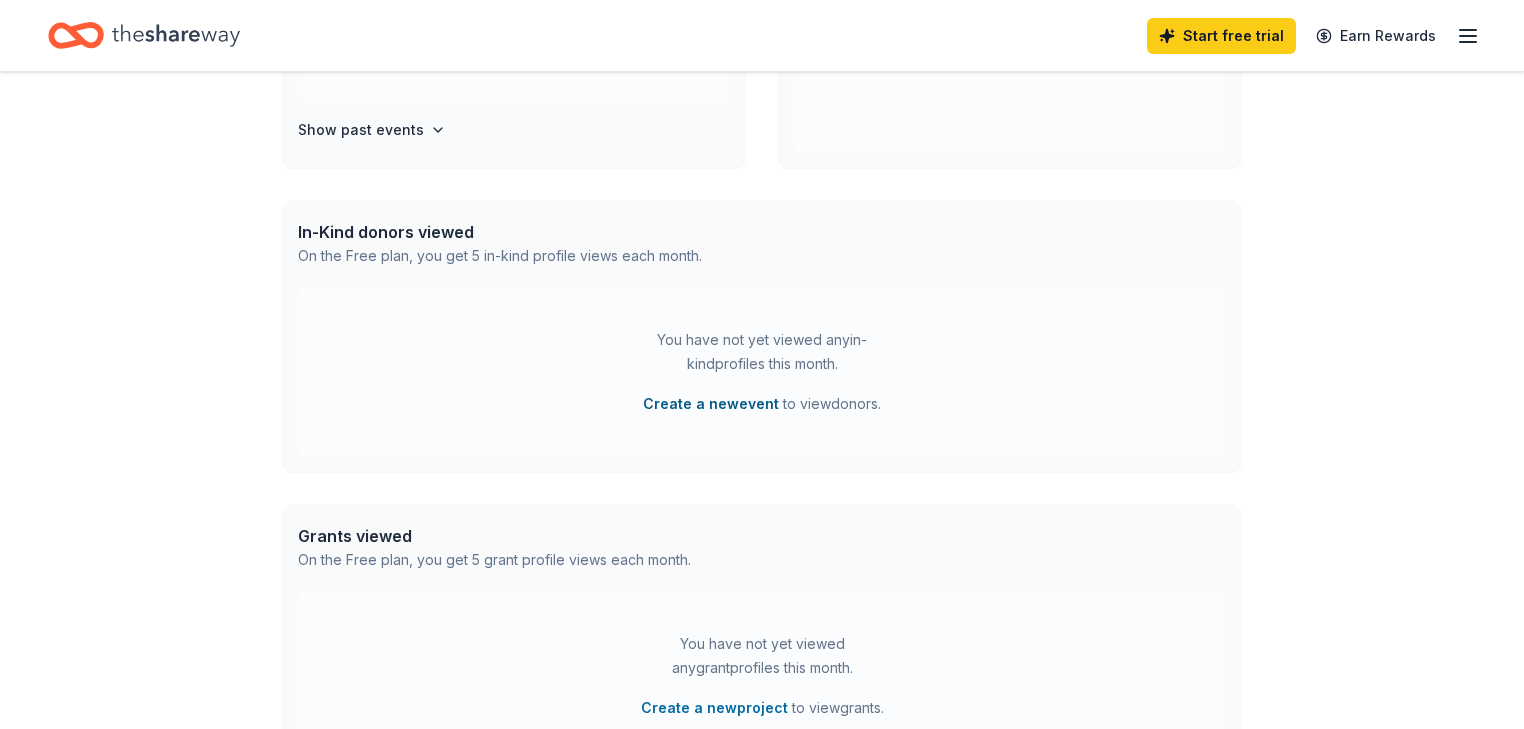 click on "Create a new  event" at bounding box center [711, 404] 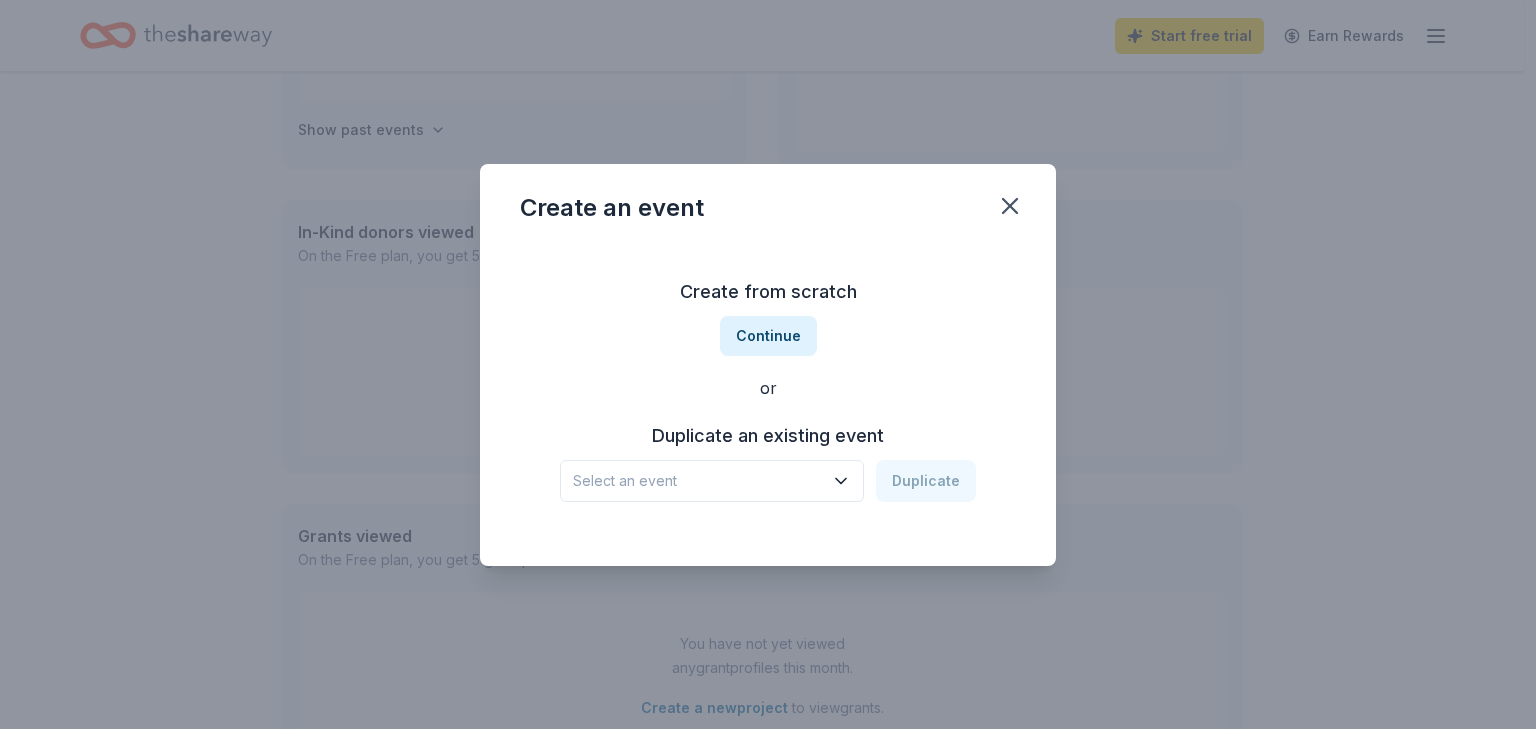 click on "Select an event" at bounding box center (698, 481) 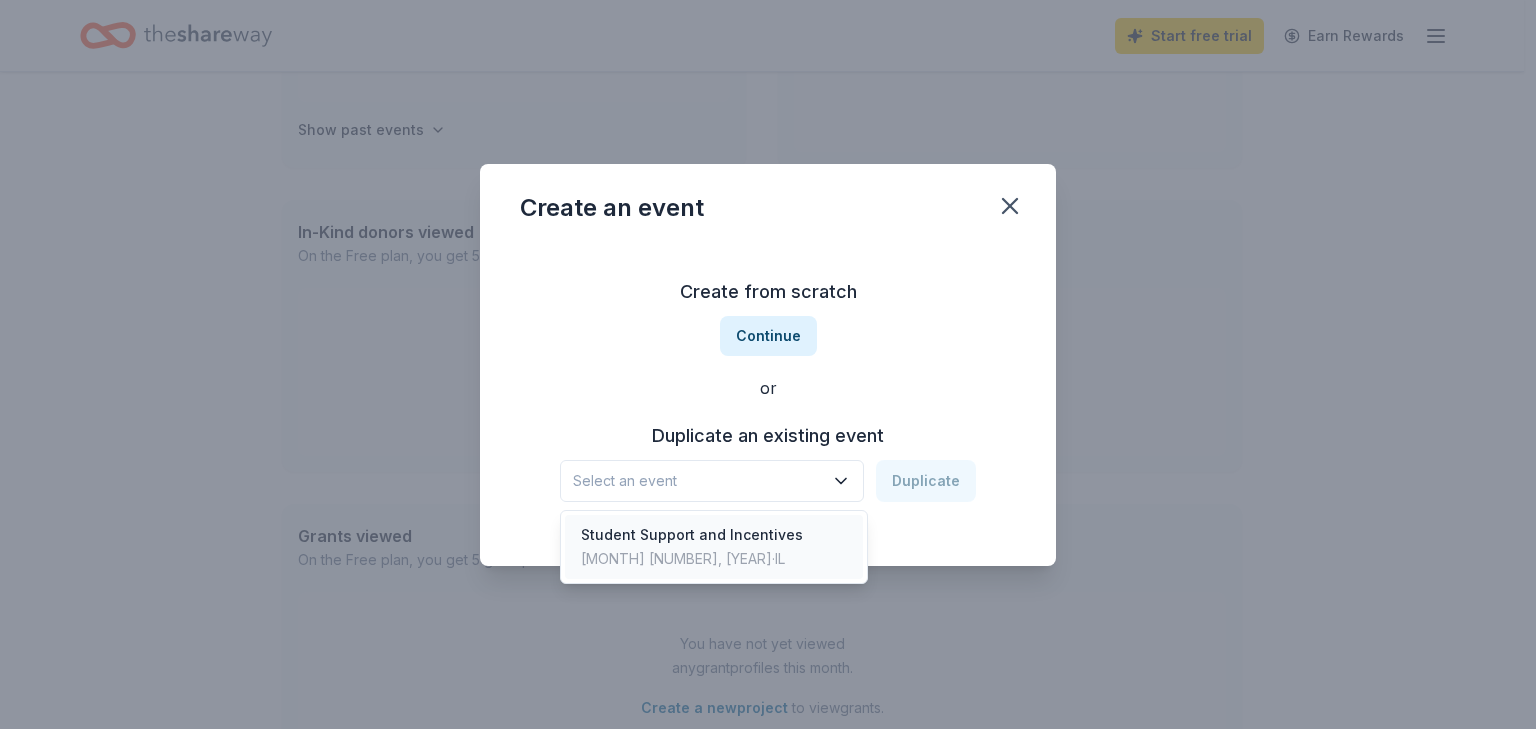 click on "Student Support and Incentives" at bounding box center (692, 535) 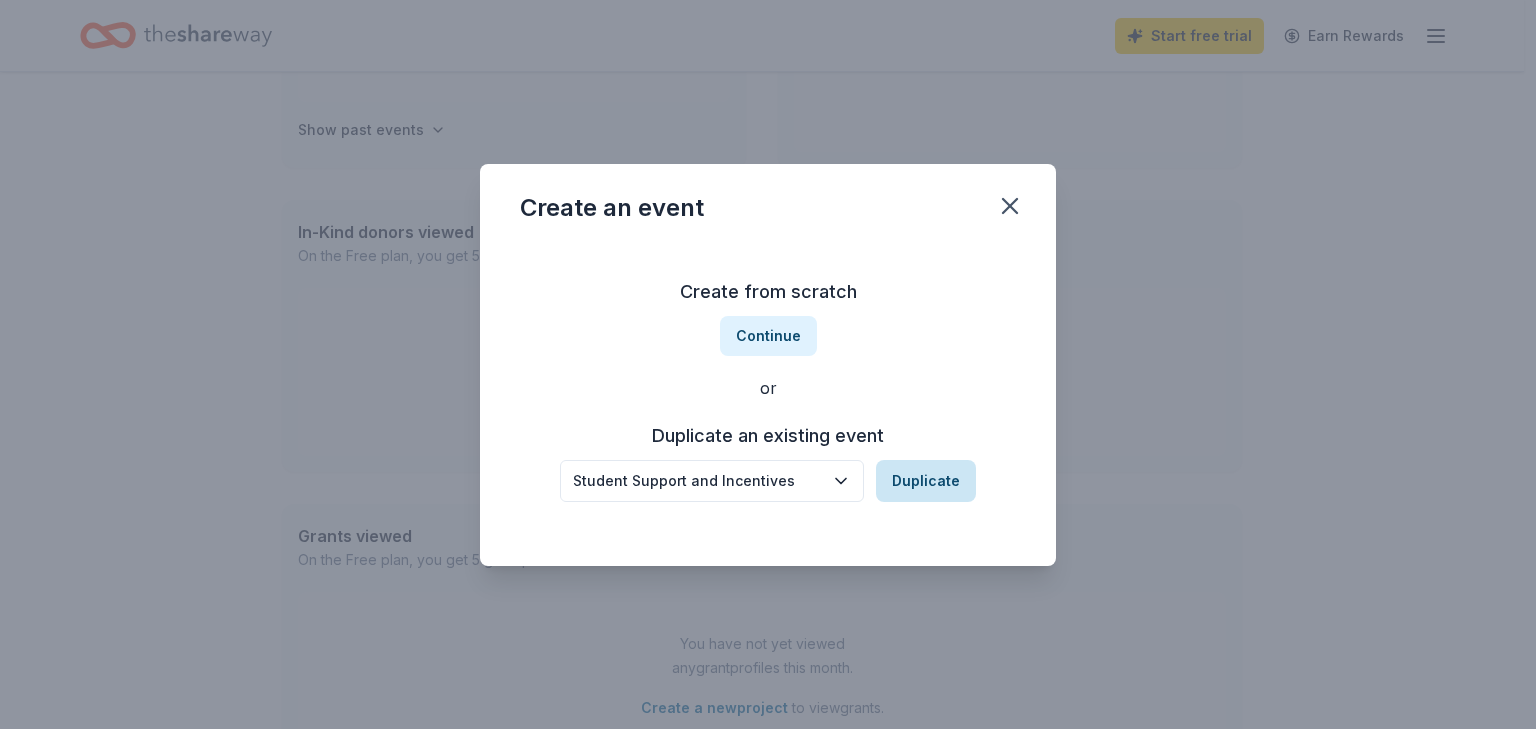 click on "Duplicate" at bounding box center [926, 481] 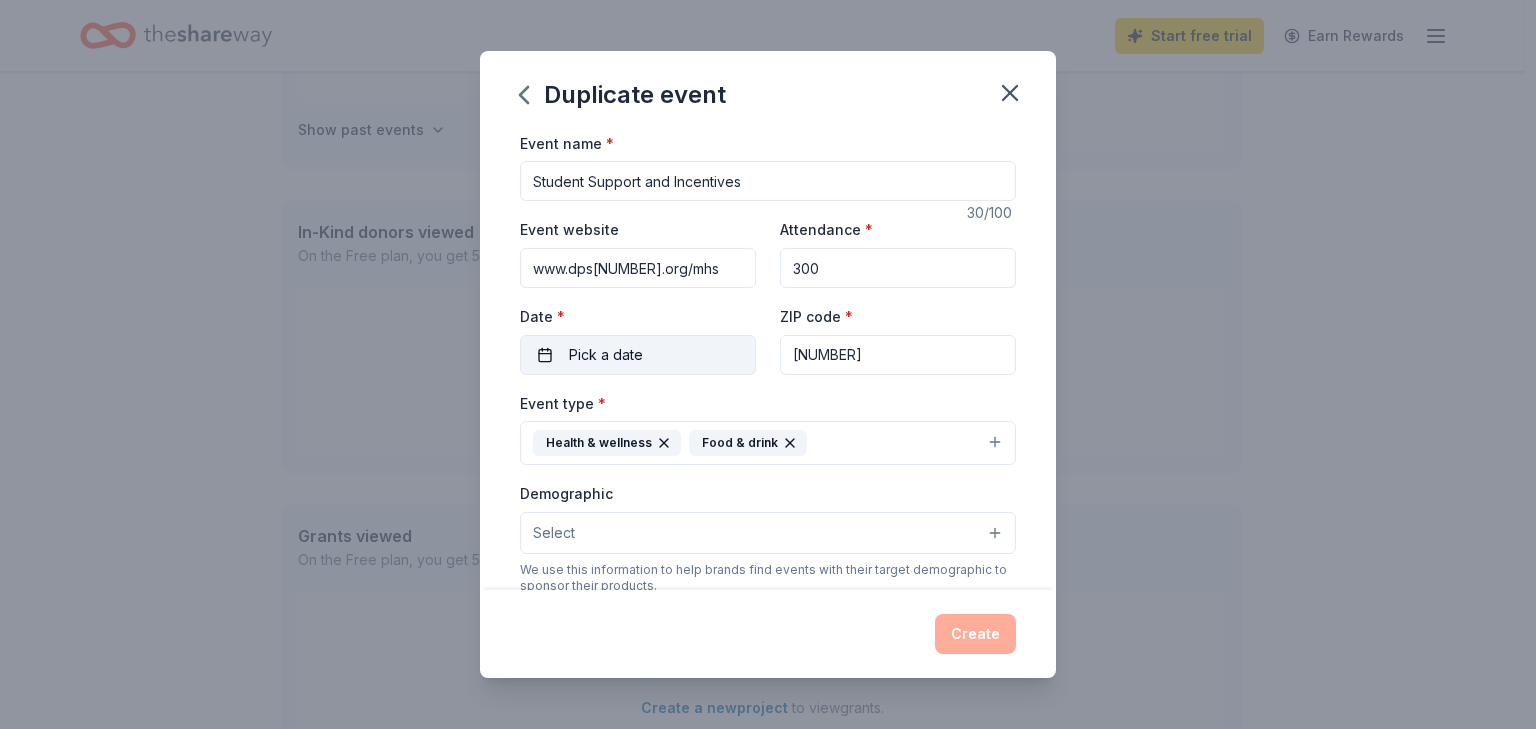 click on "Pick a date" at bounding box center [638, 355] 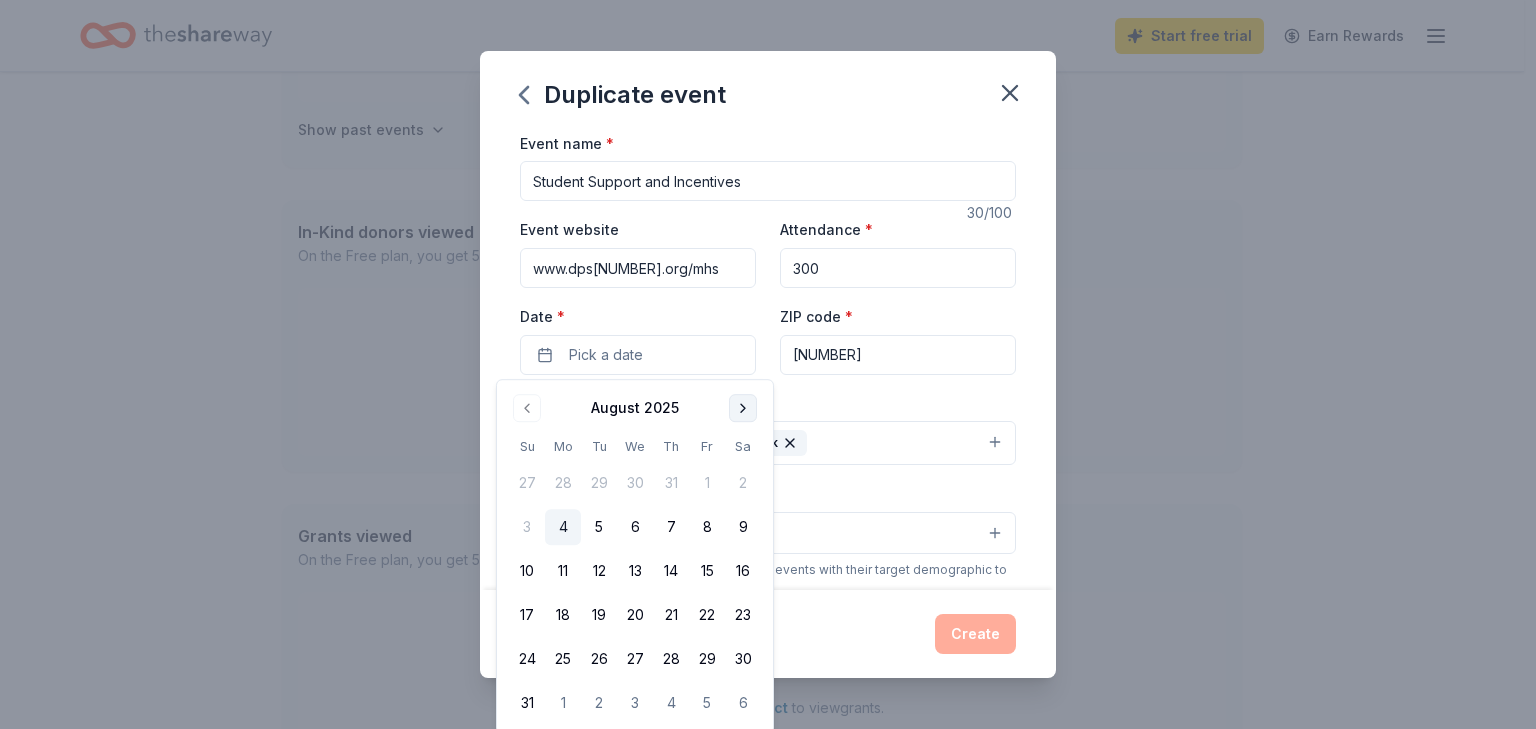 click at bounding box center [743, 408] 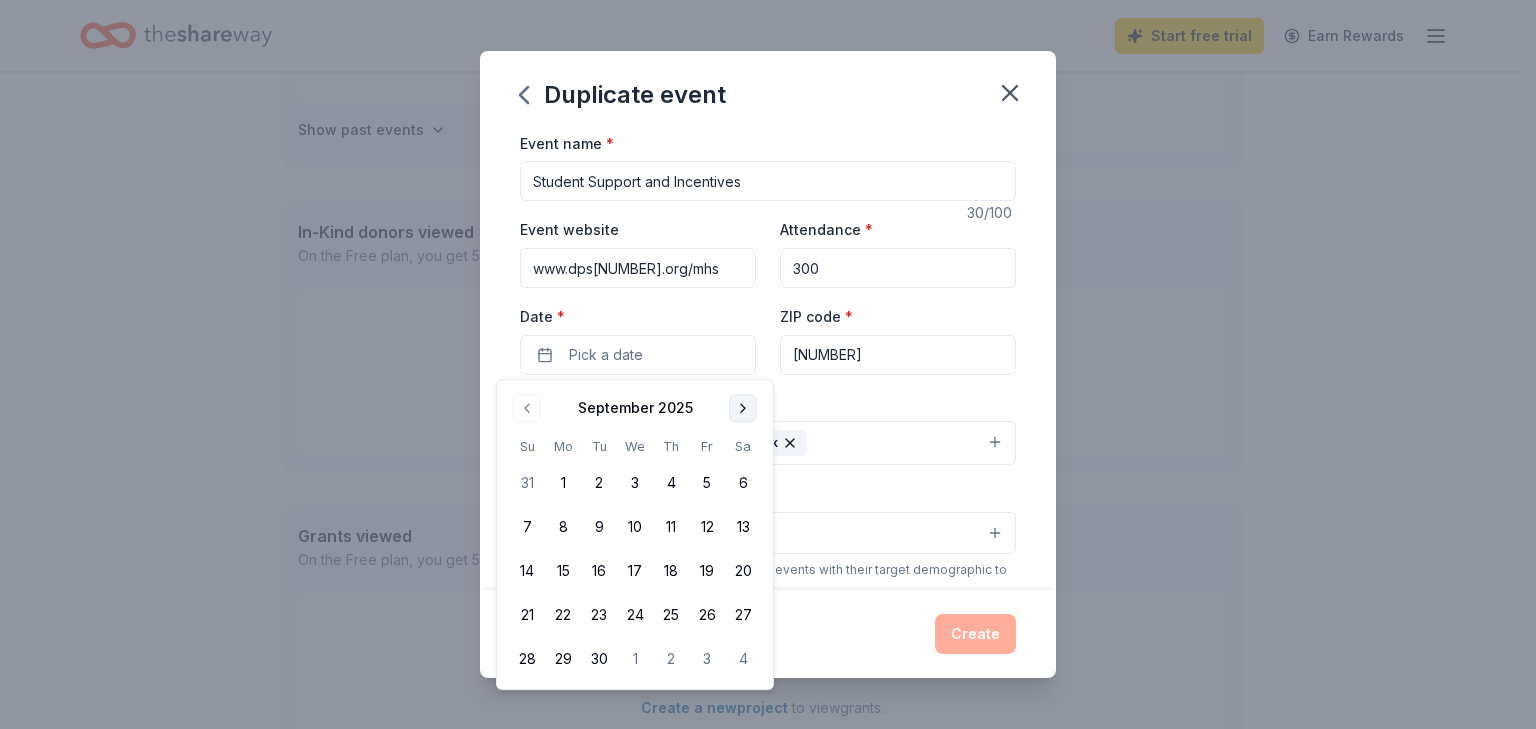 click at bounding box center (743, 408) 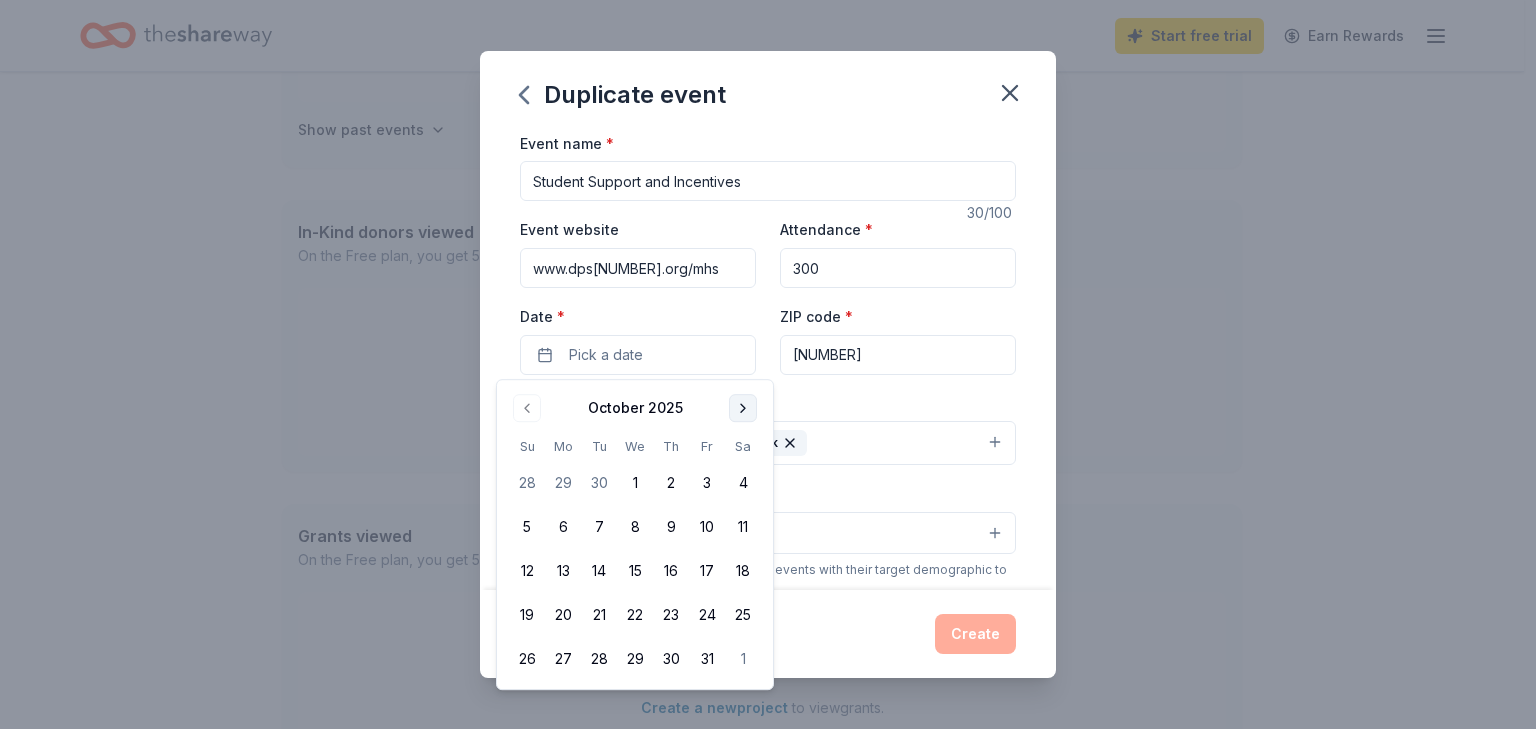 click at bounding box center [743, 408] 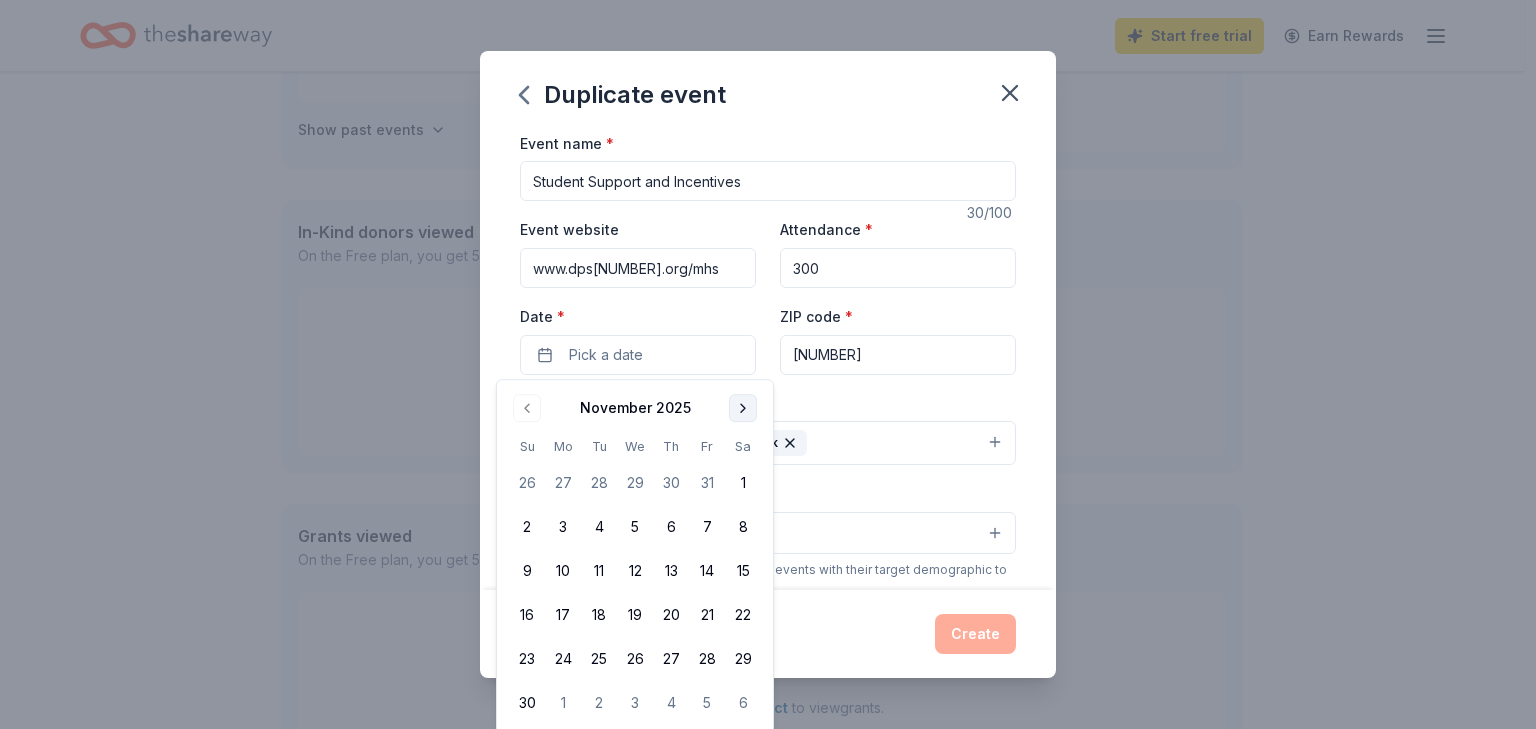 click at bounding box center (743, 408) 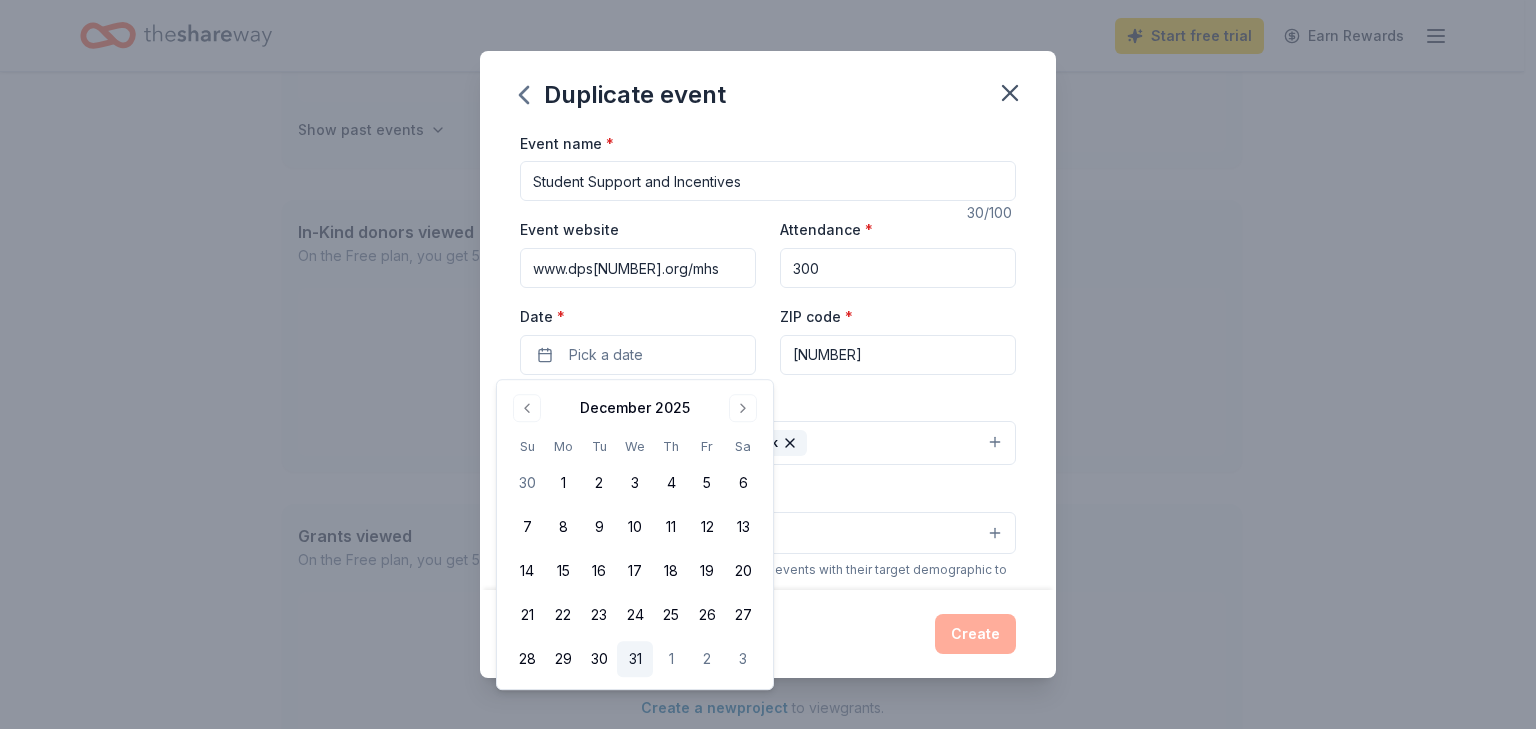 click on "31" at bounding box center (635, 659) 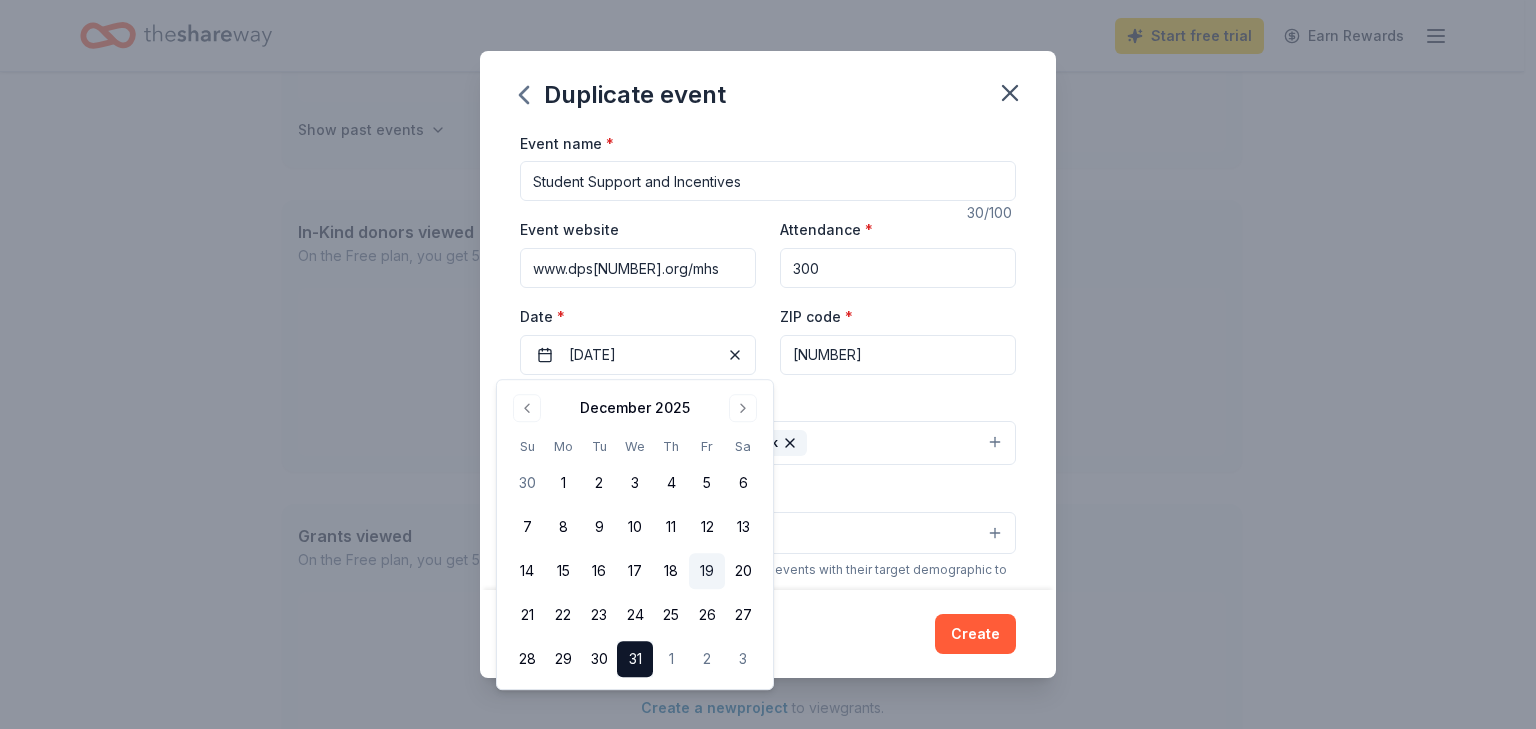 click on "19" at bounding box center (707, 571) 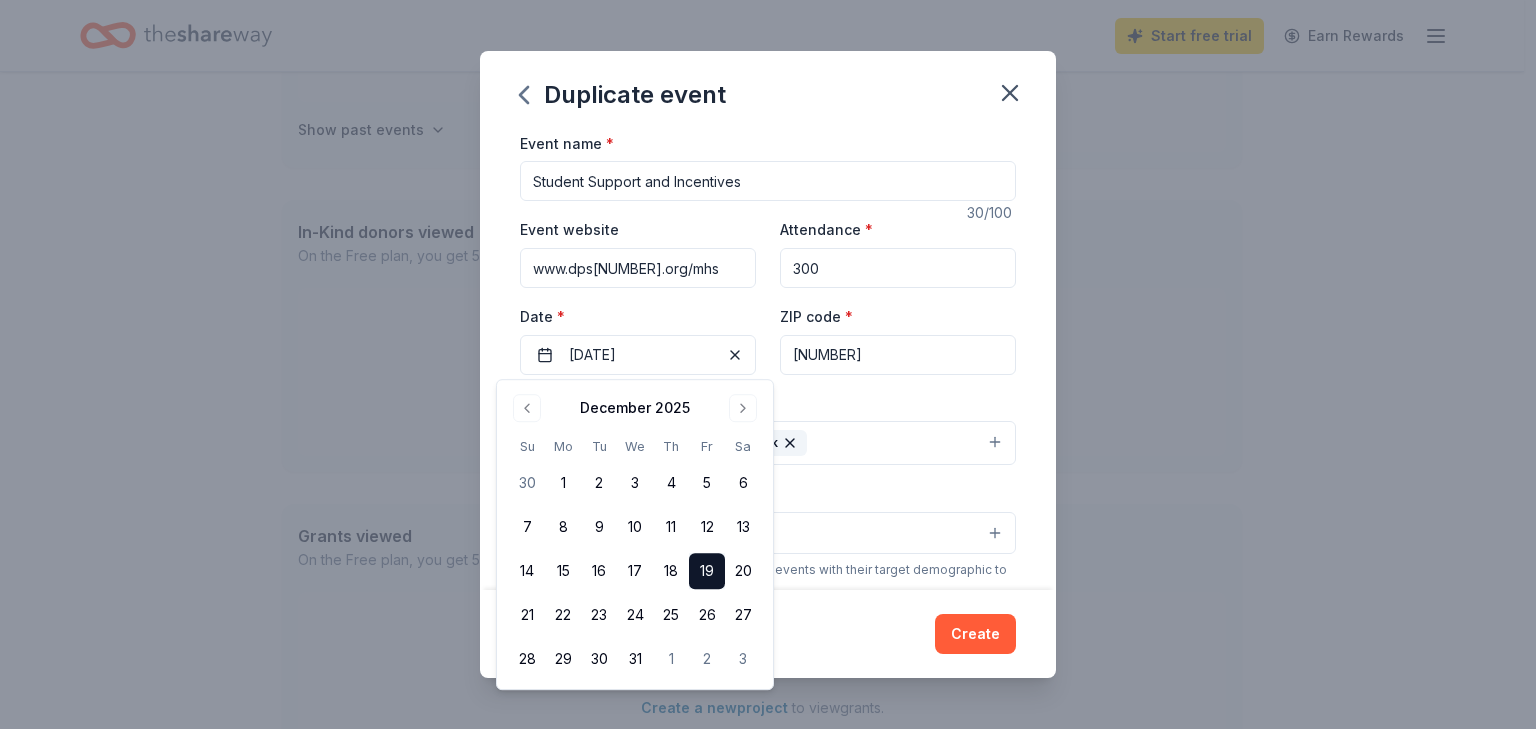 click on "Event name * Student Support and Incentives 30 /100 Event website www.dps61.org/mhs Attendance * 300 Date * [DATE] ZIP code * [ZIP] Event type * Health & wellness Food & drink Demographic Select We use this information to help brands find events with their target demographic to sponsor their products. Mailing address Apt/unit Description This is not a fundraiser.  We are seeking support for our students who will be attending Freshman Orientation beginning [DATE].  We would like to request gift cards for use as raffle and door prizes at the event, encouraging attendance.  We would also use gift cards for our Freshman Spotlight Program throughout the [YEAR]-[YEAR] school year.  The students selected (2-3 per month) receive a certificate, donated items, and gift cards.  The students who receive these rewards are those who demonstrate good character, kindness, respect and attend school regularly.  This will be our 4th year having Spotlight Students, an award many students try to receive.   * Auction & raffle" at bounding box center (768, 360) 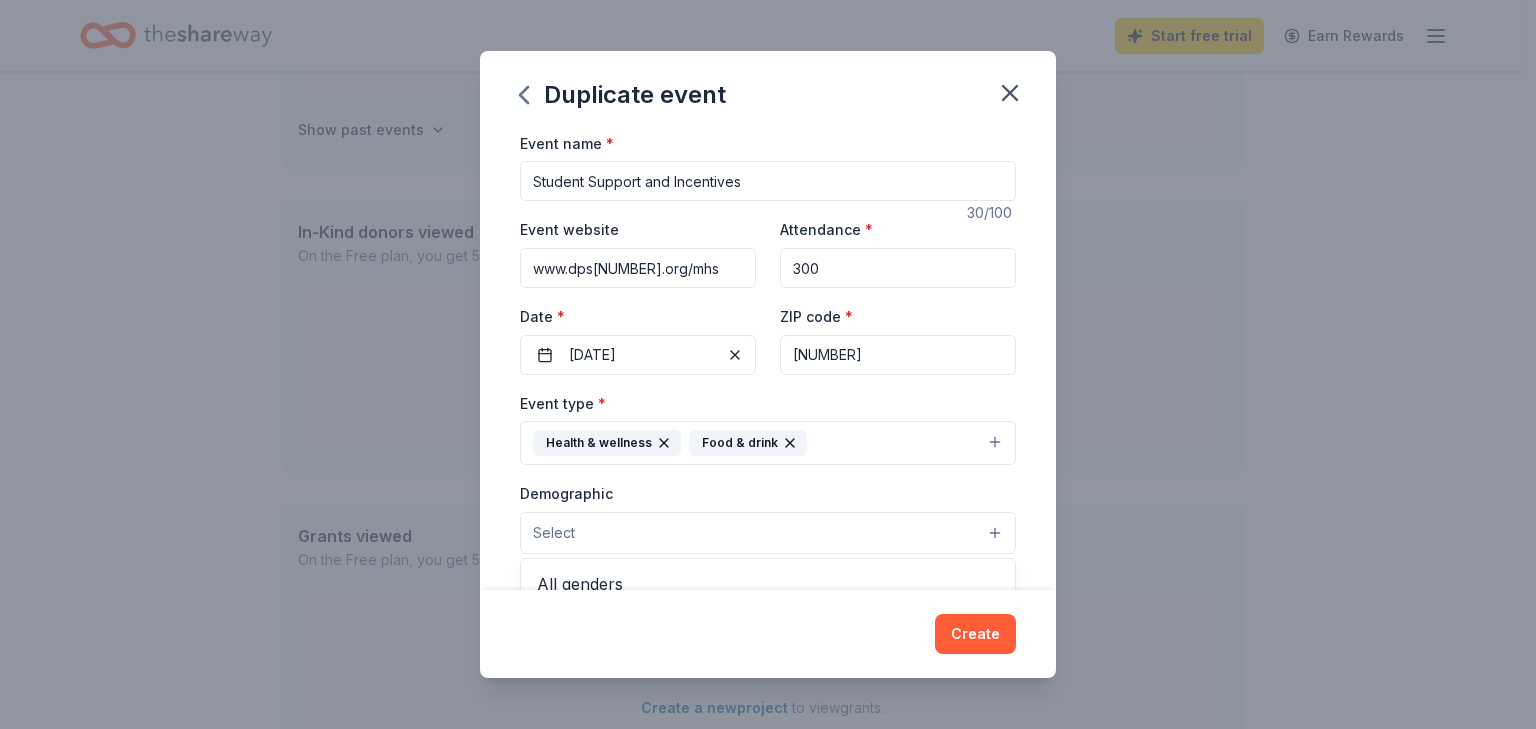 click on "Select" at bounding box center [768, 533] 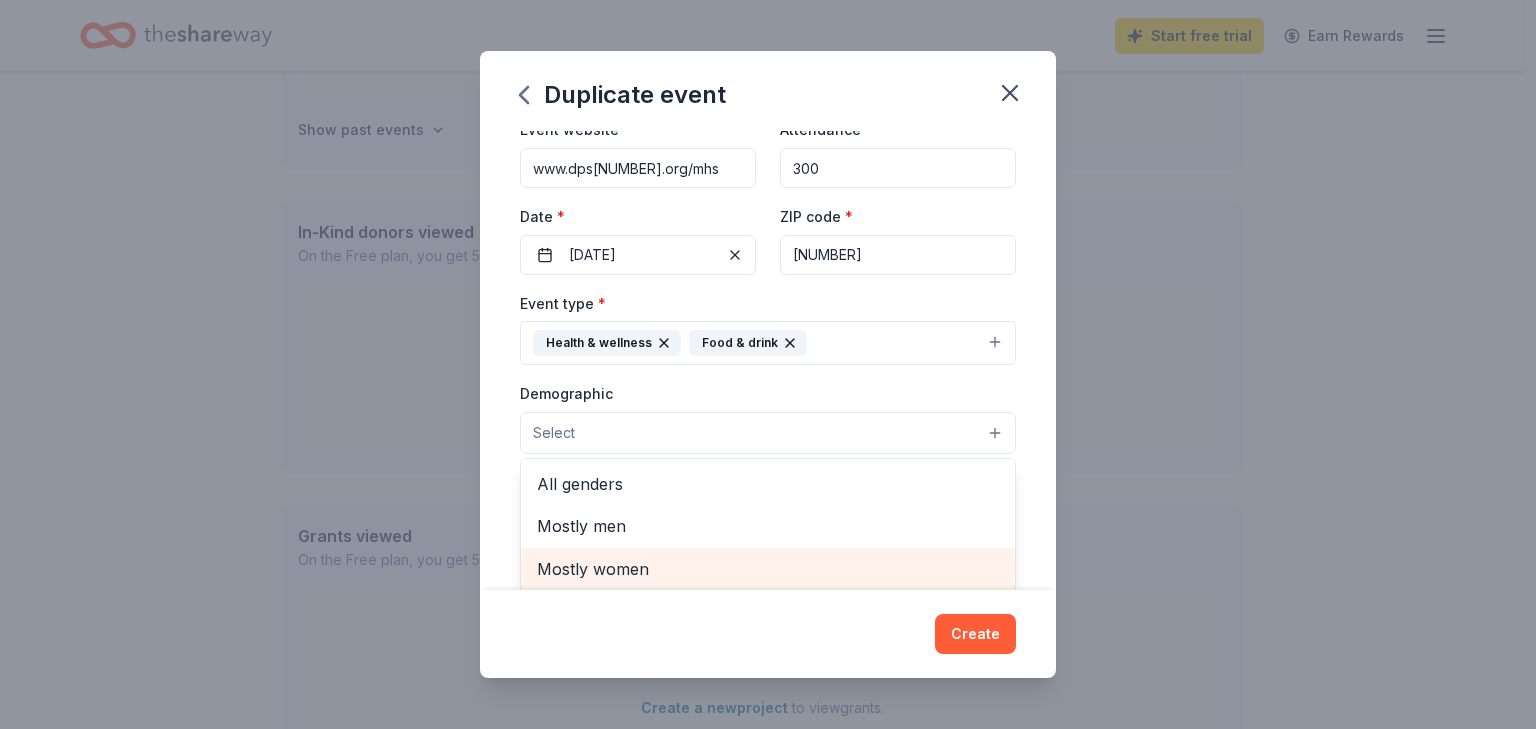 scroll, scrollTop: 133, scrollLeft: 0, axis: vertical 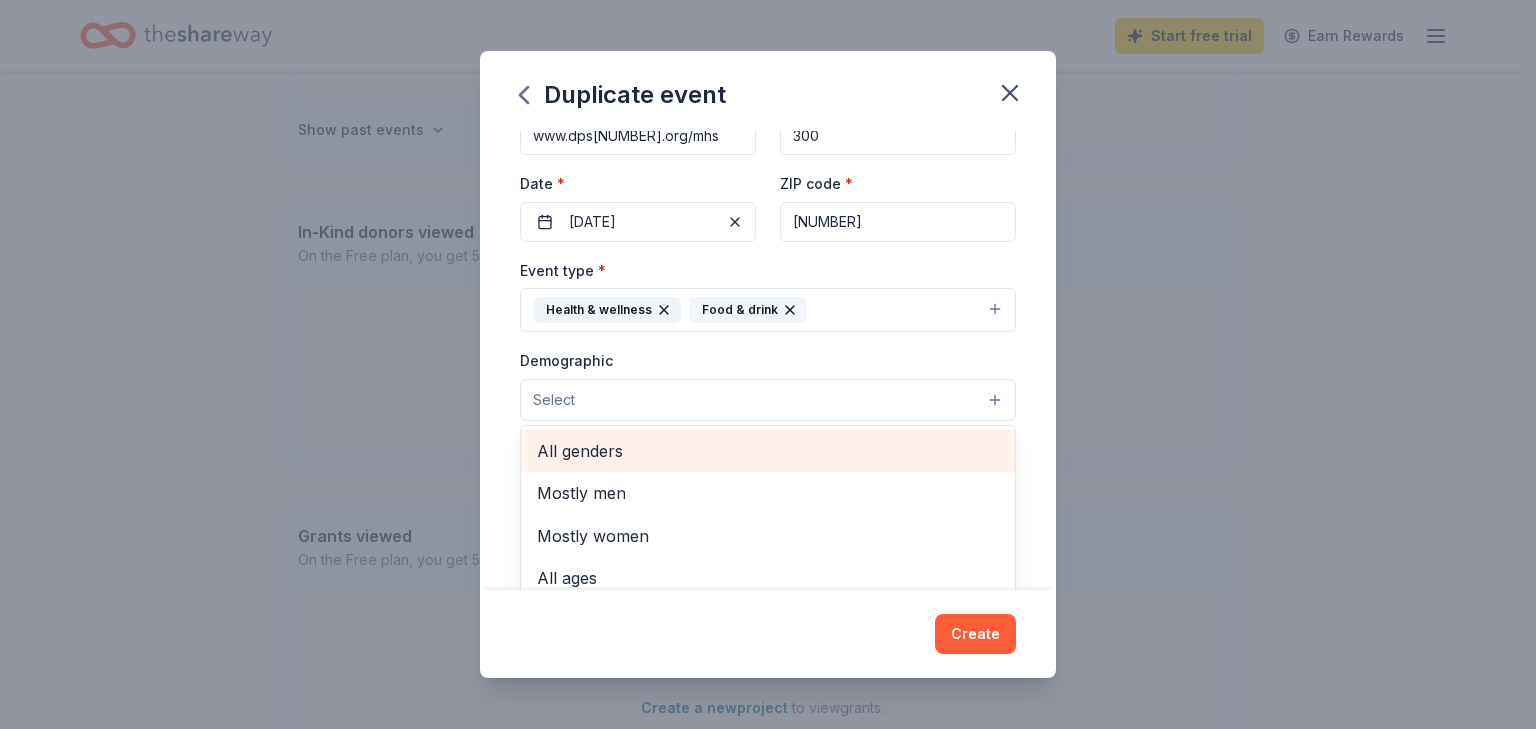 click on "All genders" at bounding box center (768, 451) 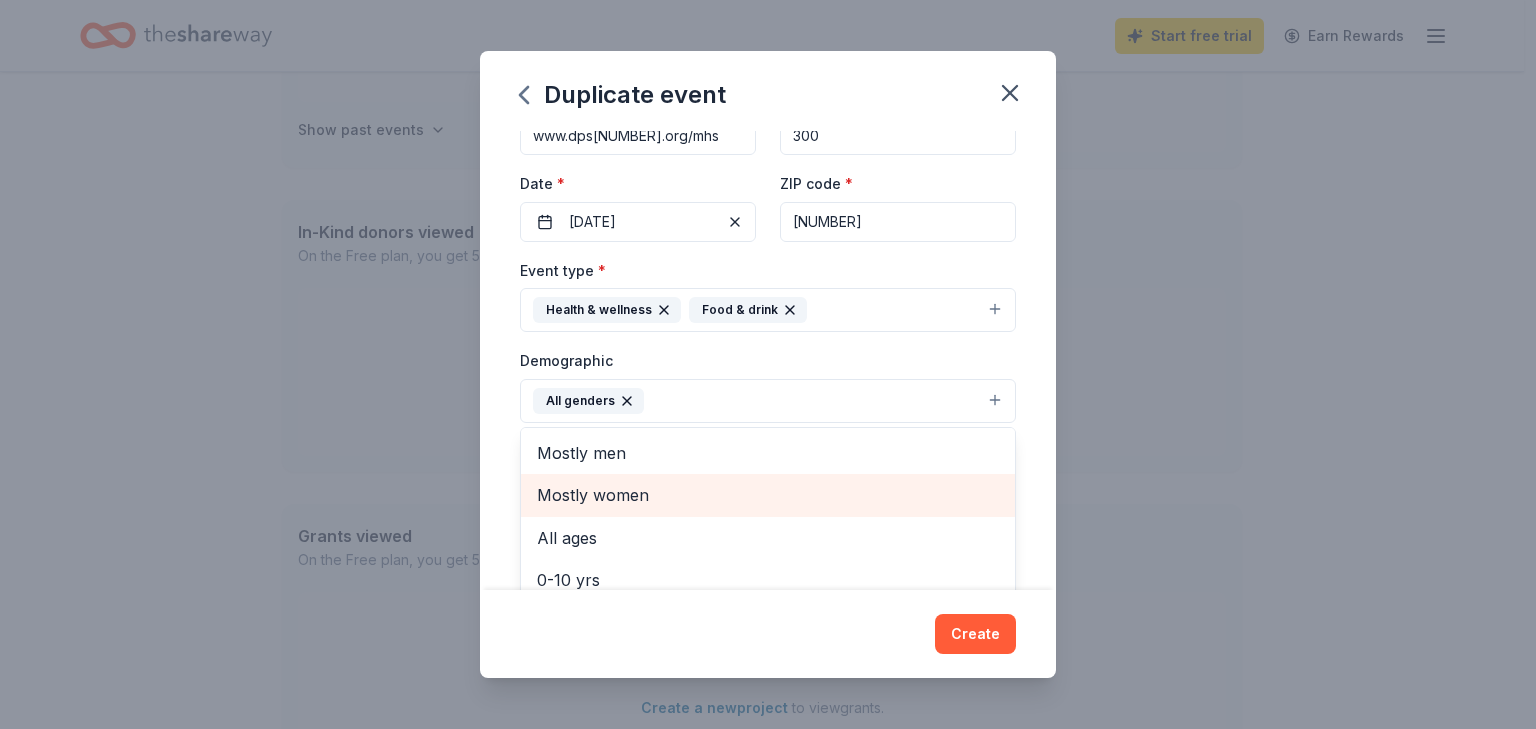 scroll, scrollTop: 133, scrollLeft: 0, axis: vertical 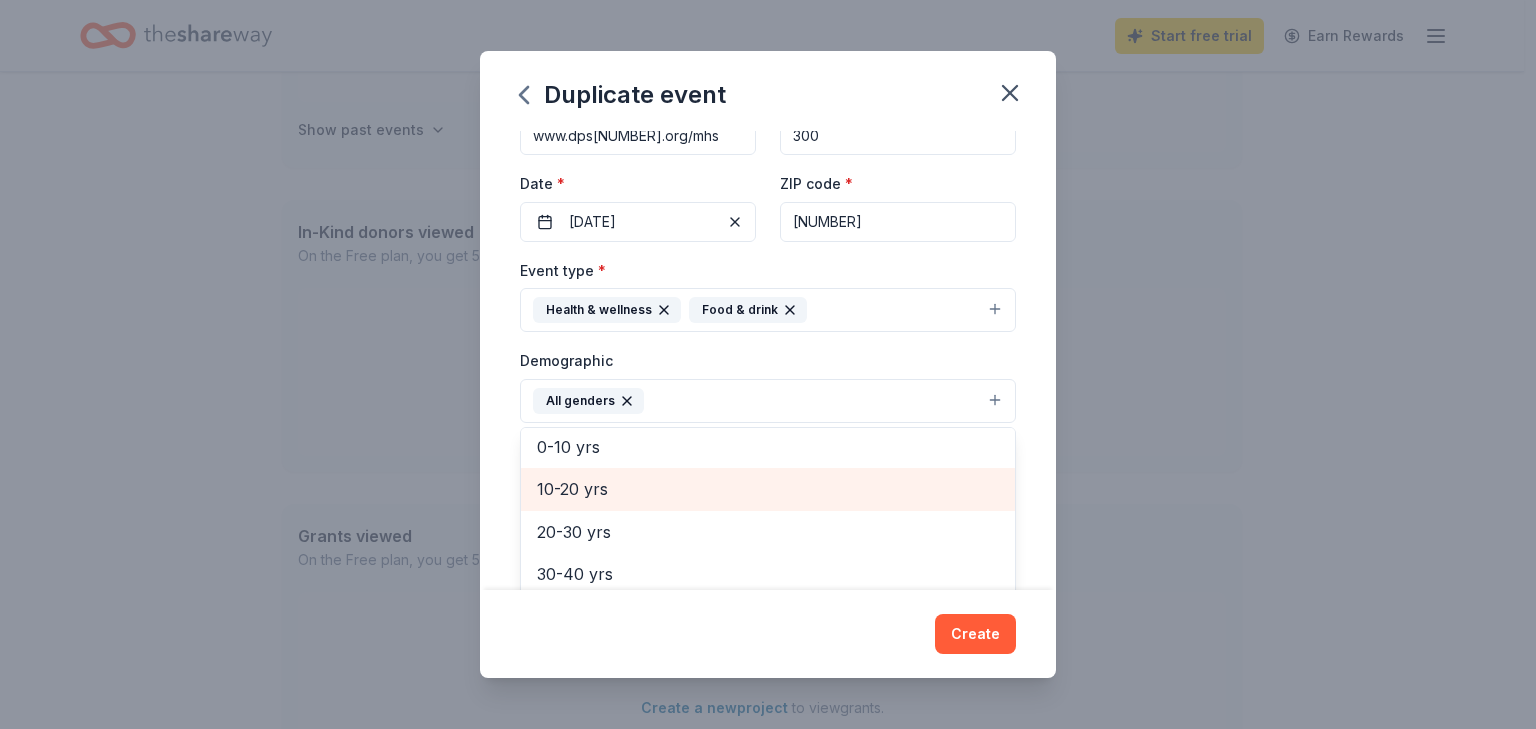 click on "10-20 yrs" at bounding box center (768, 489) 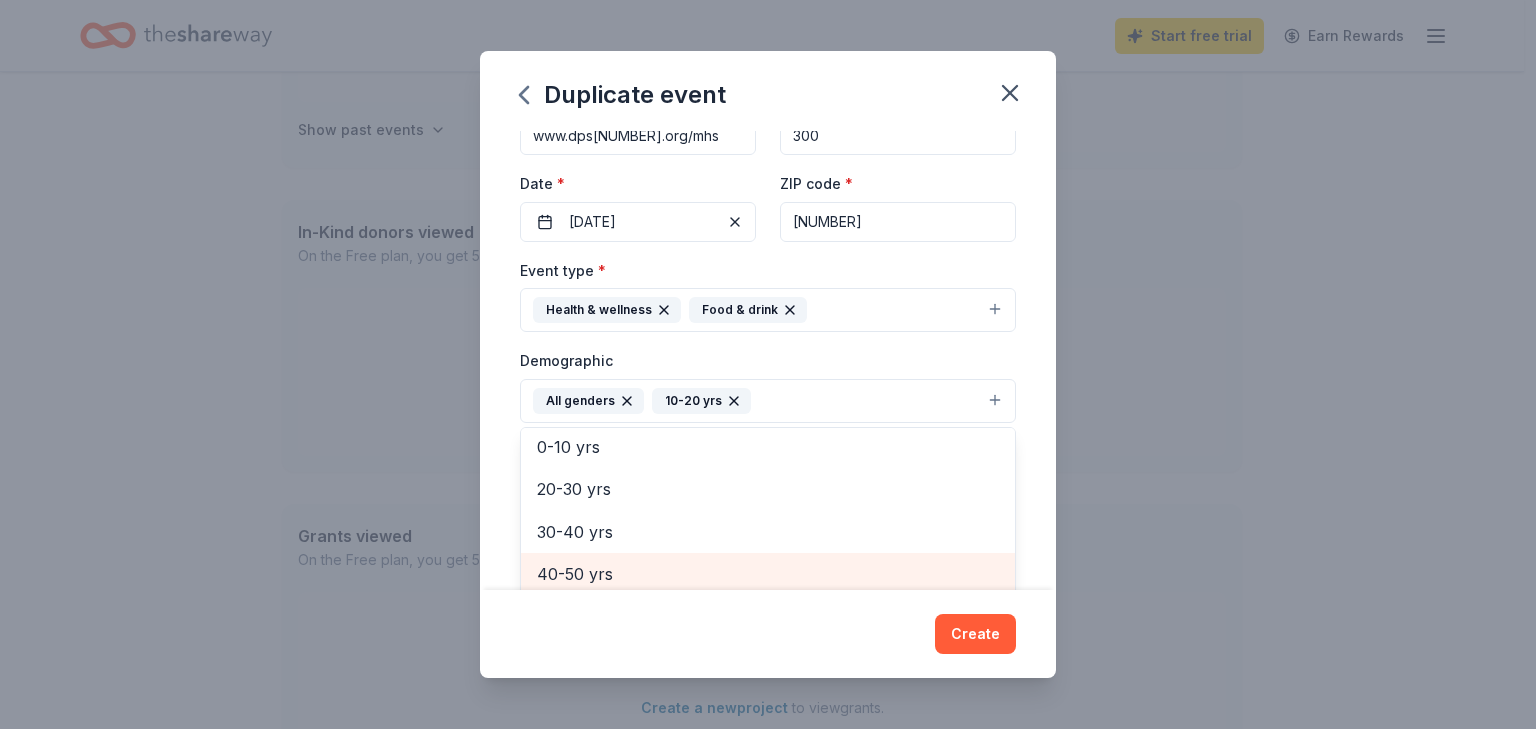 scroll, scrollTop: 236, scrollLeft: 0, axis: vertical 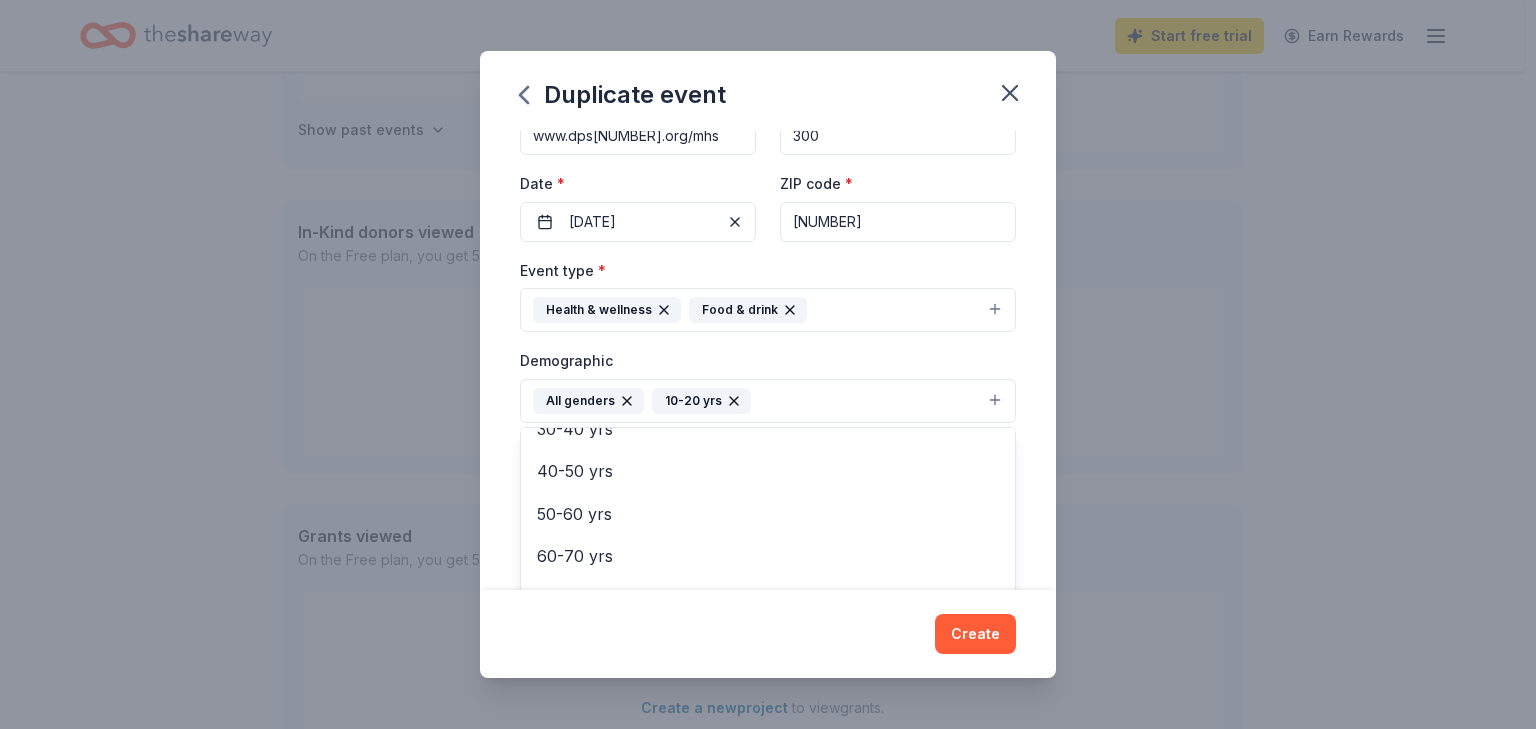 click on "Event type * Health & wellness Food & drink Demographic All genders 10-20 yrs Mostly men Mostly women All ages 0-10 yrs 20-30 yrs 30-40 yrs 40-50 yrs 50-60 yrs 60-70 yrs 70-80 yrs 80+ yrs We use this information to help brands find events with their target demographic to sponsor their products. Mailing address [ADDRESS] Description This is not a fundraiser.  We are seeking support for our students who will be attending Freshman Orientation beginning [DATE].  We would like to request gift cards for use as raffle and door prizes at the event, encouraging attendance.  We would also use gift cards for our Freshman Spotlight Program throughout the [YEAR]-[YEAR] school year.  The students selected (2-3 per month) receive a certificate, donated items, and gift cards.  The students who receive these rewards are those who demonstrate good character, kindness, respect and attend school regularly.  This will be our 4th year having Spotlight Students, an award many students try to receive." at bounding box center (768, 470) 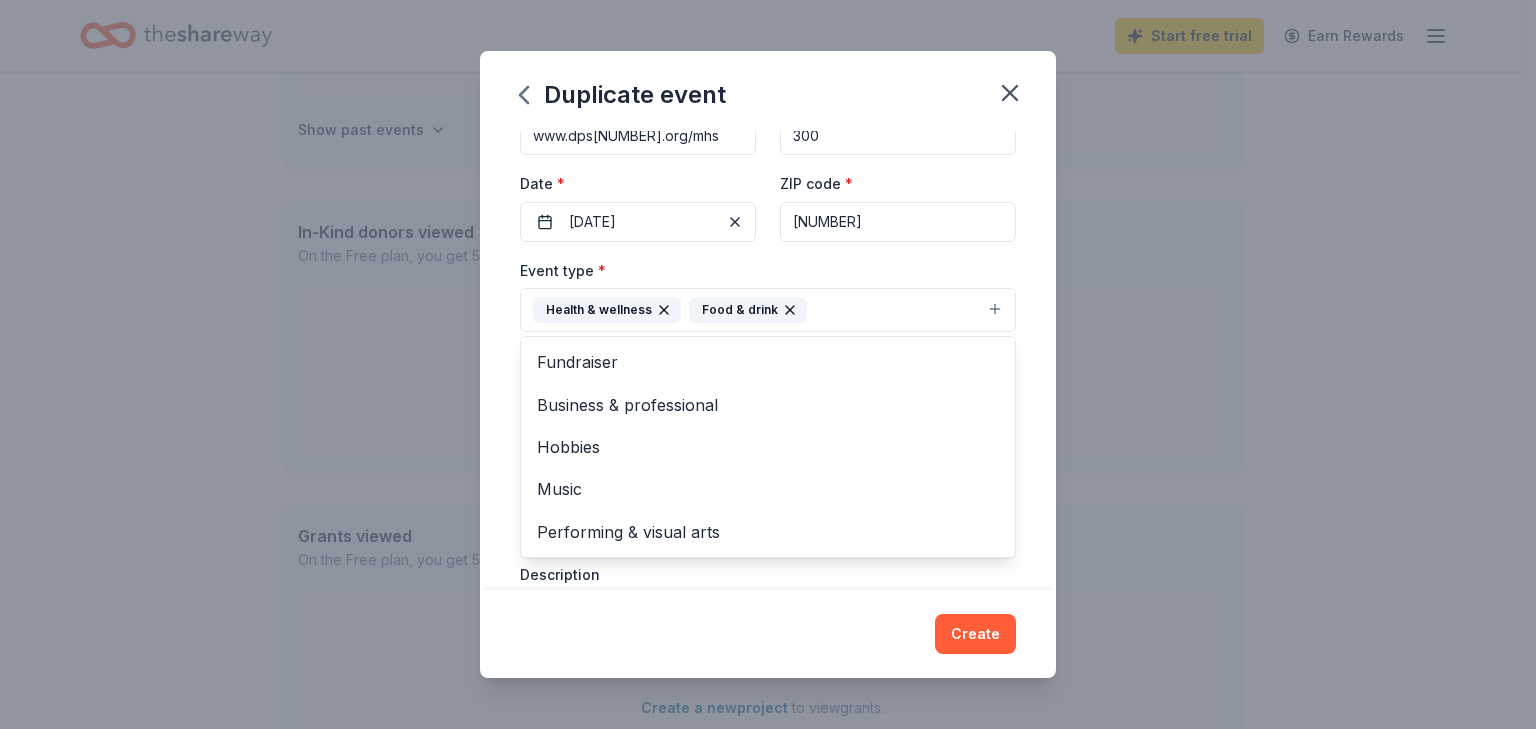click on "Health & wellness Food & drink" at bounding box center [768, 310] 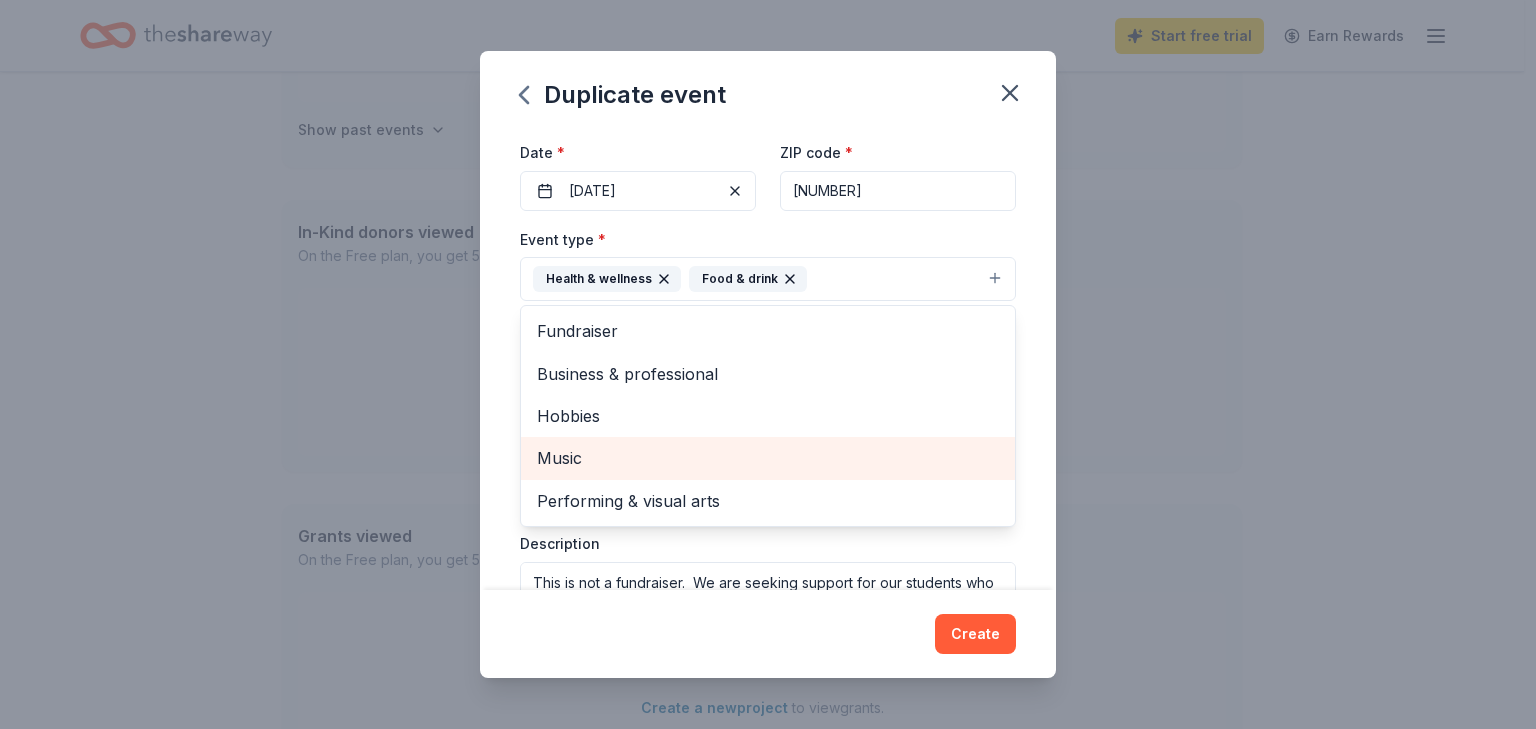 scroll, scrollTop: 133, scrollLeft: 0, axis: vertical 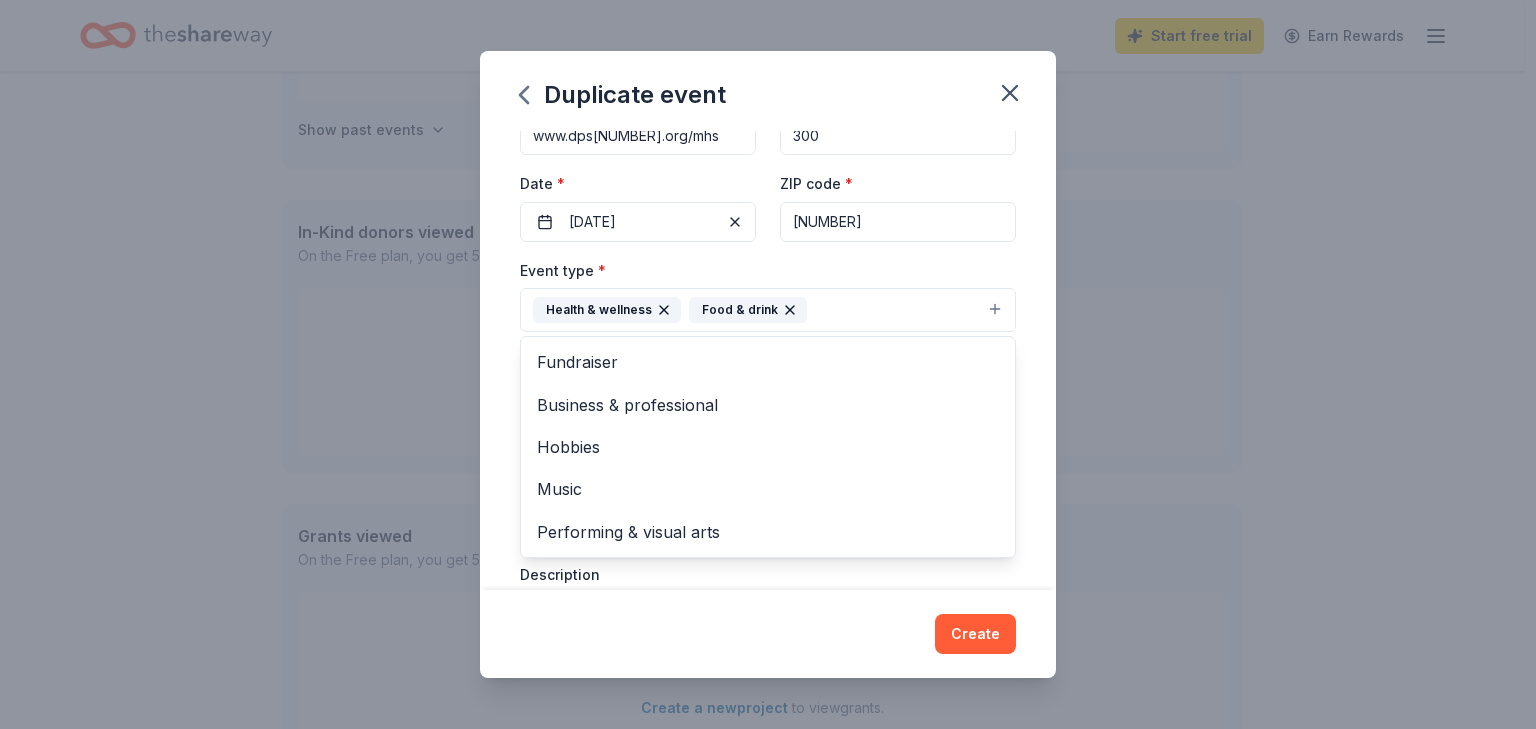click on "Event name * Student Support and Incentives [NUMBER] /100 Event website www.dps61.org/mhs Attendance * [NUMBER] Date * [DATE] ZIP code * [ZIP] Event type * Health & wellness Food & drink Fundraiser Business & professional Hobbies Music Performing & visual arts Demographic All genders [NUMBER]-[NUMBER] yrs We use this information to help brands find events with their target demographic to sponsor their products. Mailing address Apt/unit Description What are you looking for? * Auction & raffle Meals Snacks Desserts Alcohol Beverages Send me reminders Email me reminders of donor application deadlines Recurring event Copy donors Saved Applied Approved Received Declined Not interested All copied donors will be given "saved" status in your new event. Companies that are no longer donating will not be copied." at bounding box center (768, 360) 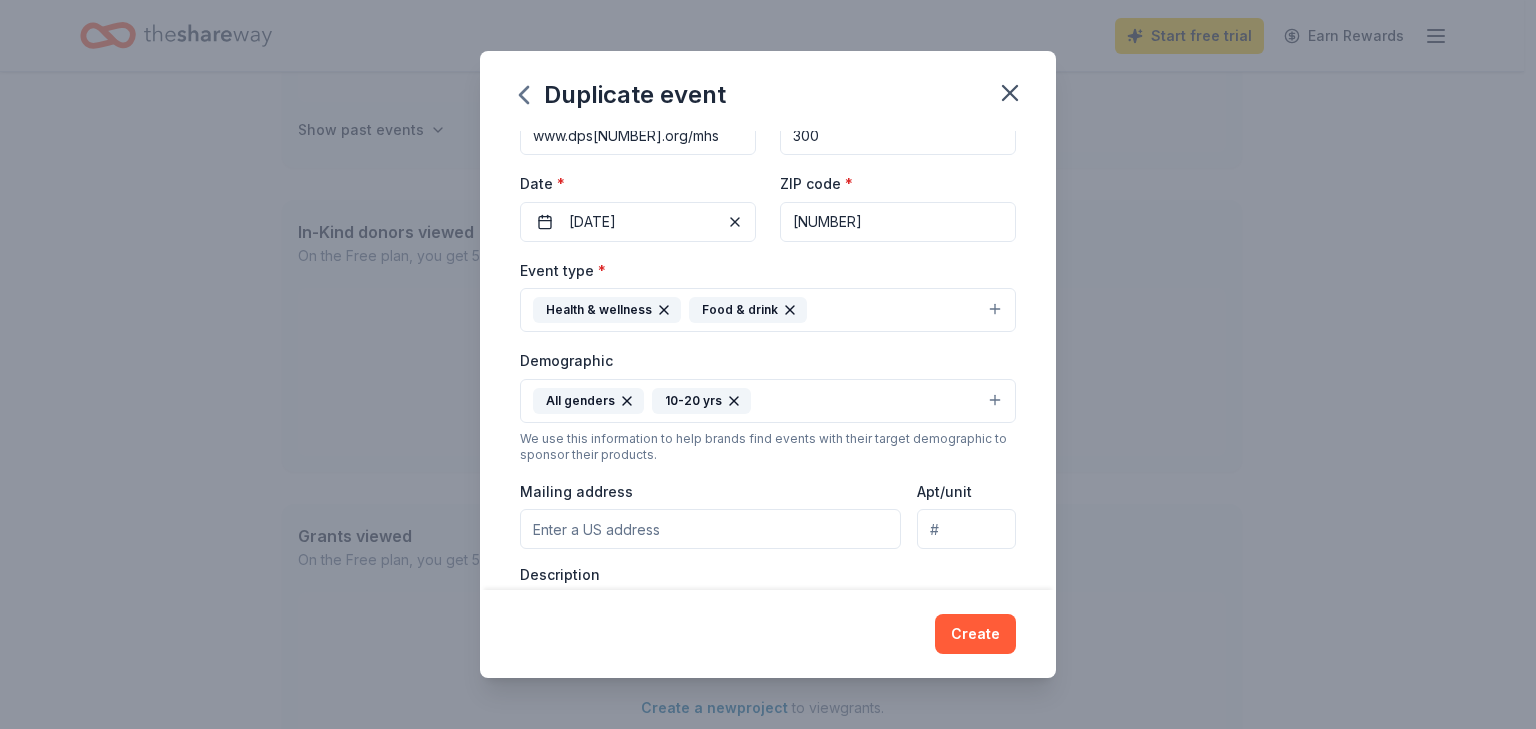 scroll, scrollTop: 266, scrollLeft: 0, axis: vertical 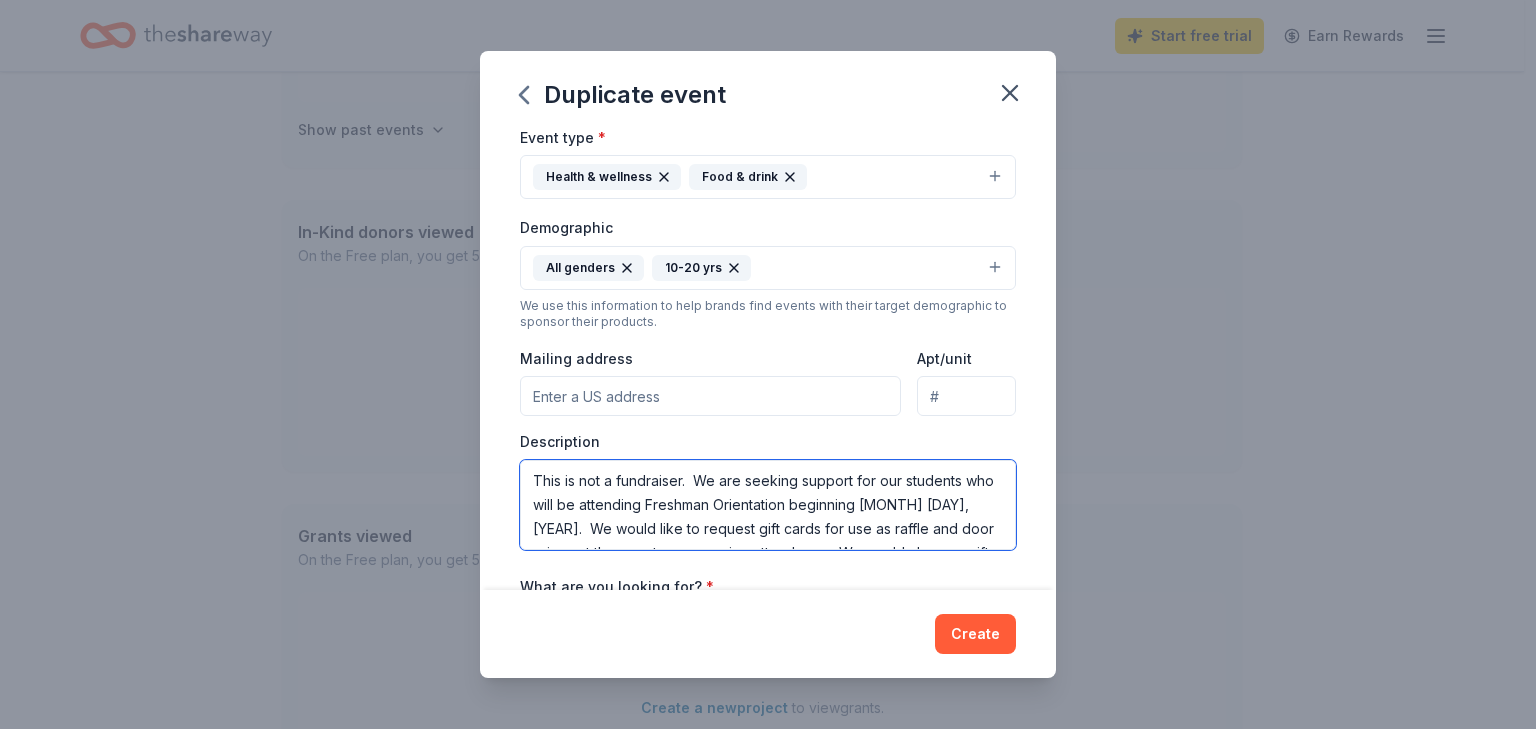 click on "This is not a fundraiser.  We are seeking support for our students who will be attending Freshman Orientation beginning [MONTH] [DAY], [YEAR].  We would like to request gift cards for use as raffle and door prizes at the event, encouraging attendance.  We would also use gift cards for our Freshman Spotlight Program throughout the [YEAR]-[YEAR] school year.  The students selected ([NUMBER]-[NUMBER] per month) receive a certificate, donated items, and gift cards.  The students who receive these rewards are those who demonstrate good character, kindness, respect and attend school regularly.  This will be our [NUMBER]th year having Spotlight Students, an award many students try to receive." at bounding box center [768, 505] 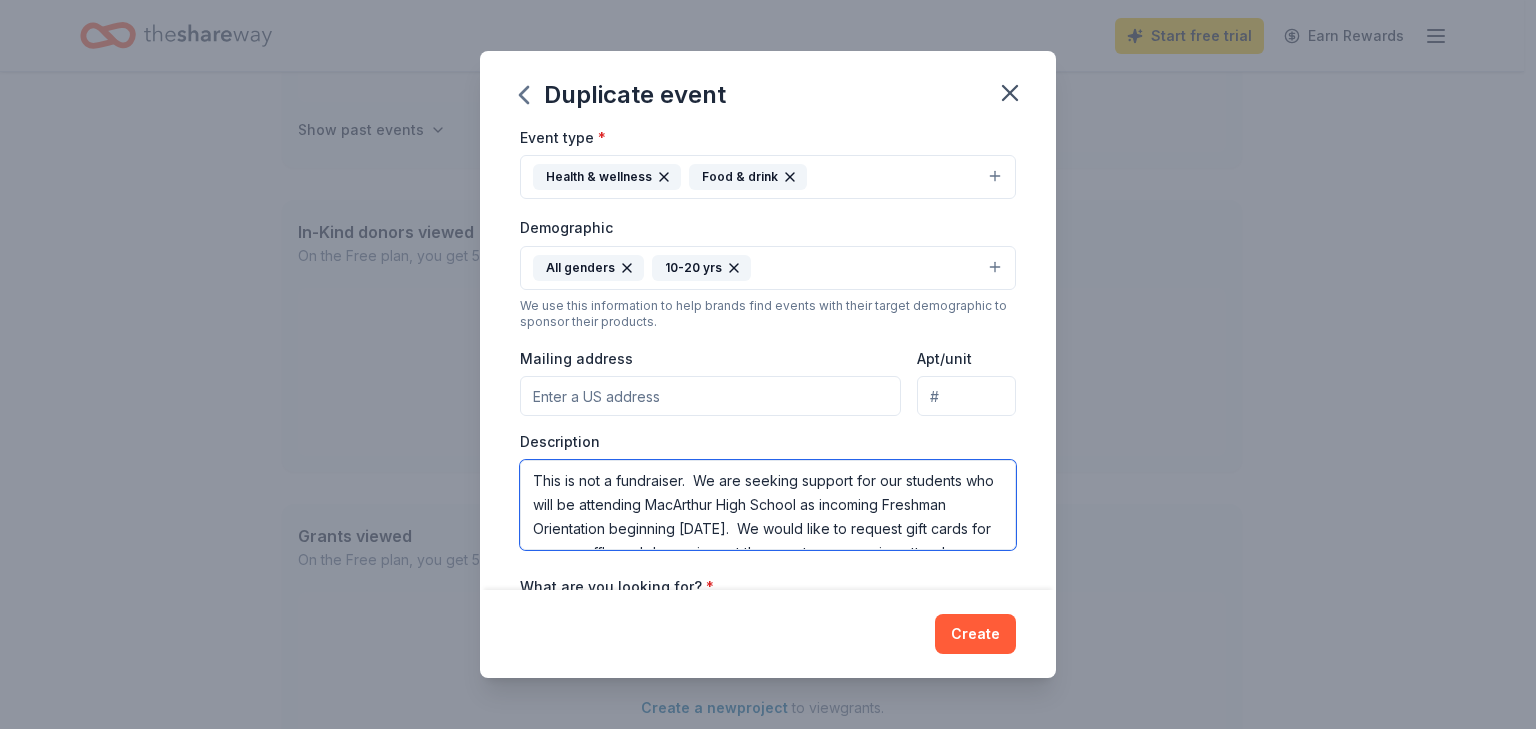 click on "This is not a fundraiser.  We are seeking support for our students who will be attending MacArthur High School as incoming Freshman Orientation beginning [DATE].  We would like to request gift cards for use as raffle and door prizes at the event, encouraging attendance.  We would also use gift cards for our Freshman Spotlight Program throughout the [YEAR]-[YEAR] school year.  The students selected (2-3 per month) receive a certificate, donated items, and gift cards.  The students who receive these rewards are those who demonstrate good character, kindness, respect and attend school regularly.  This will be our 4th year having Spotlight Students, an award many students try to receive." at bounding box center [768, 505] 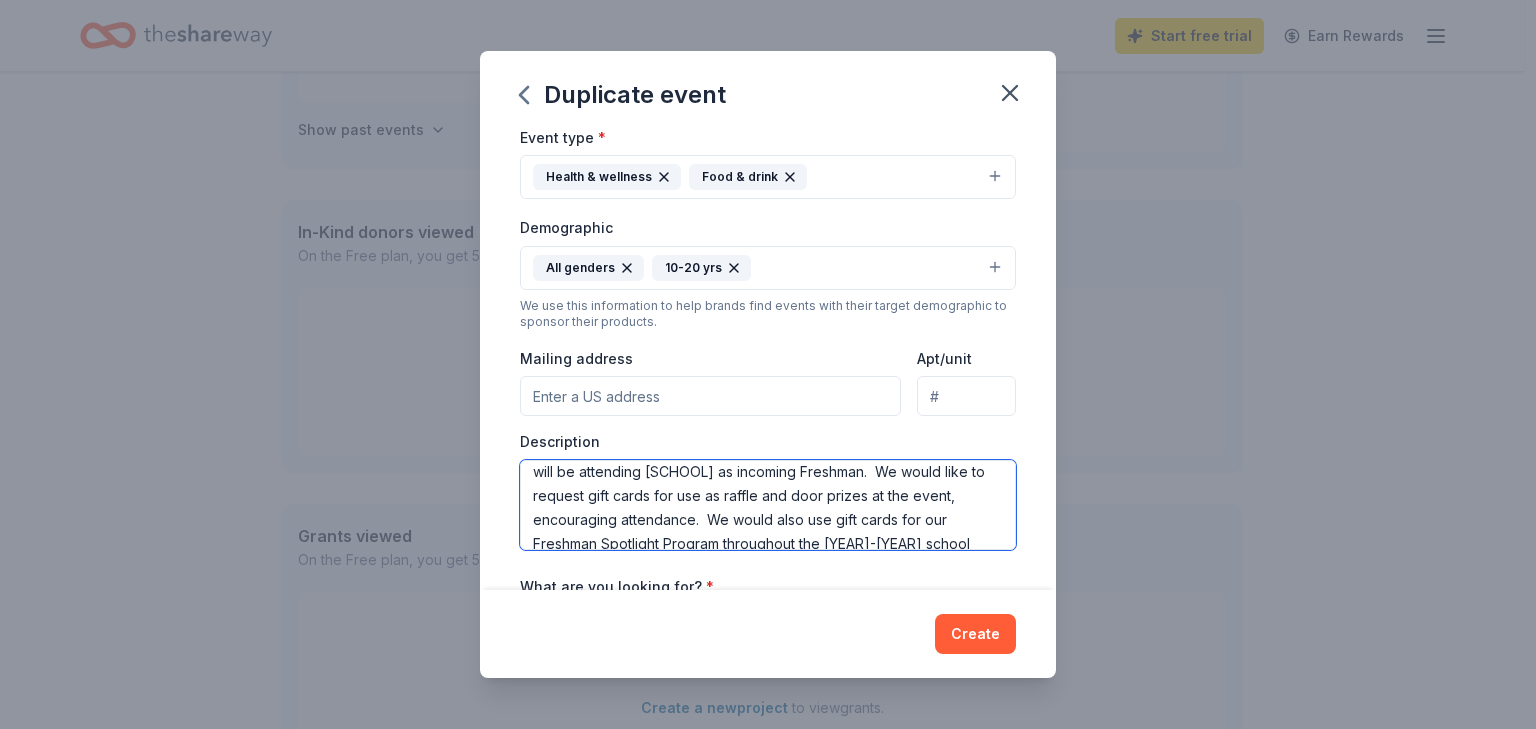 scroll, scrollTop: 0, scrollLeft: 0, axis: both 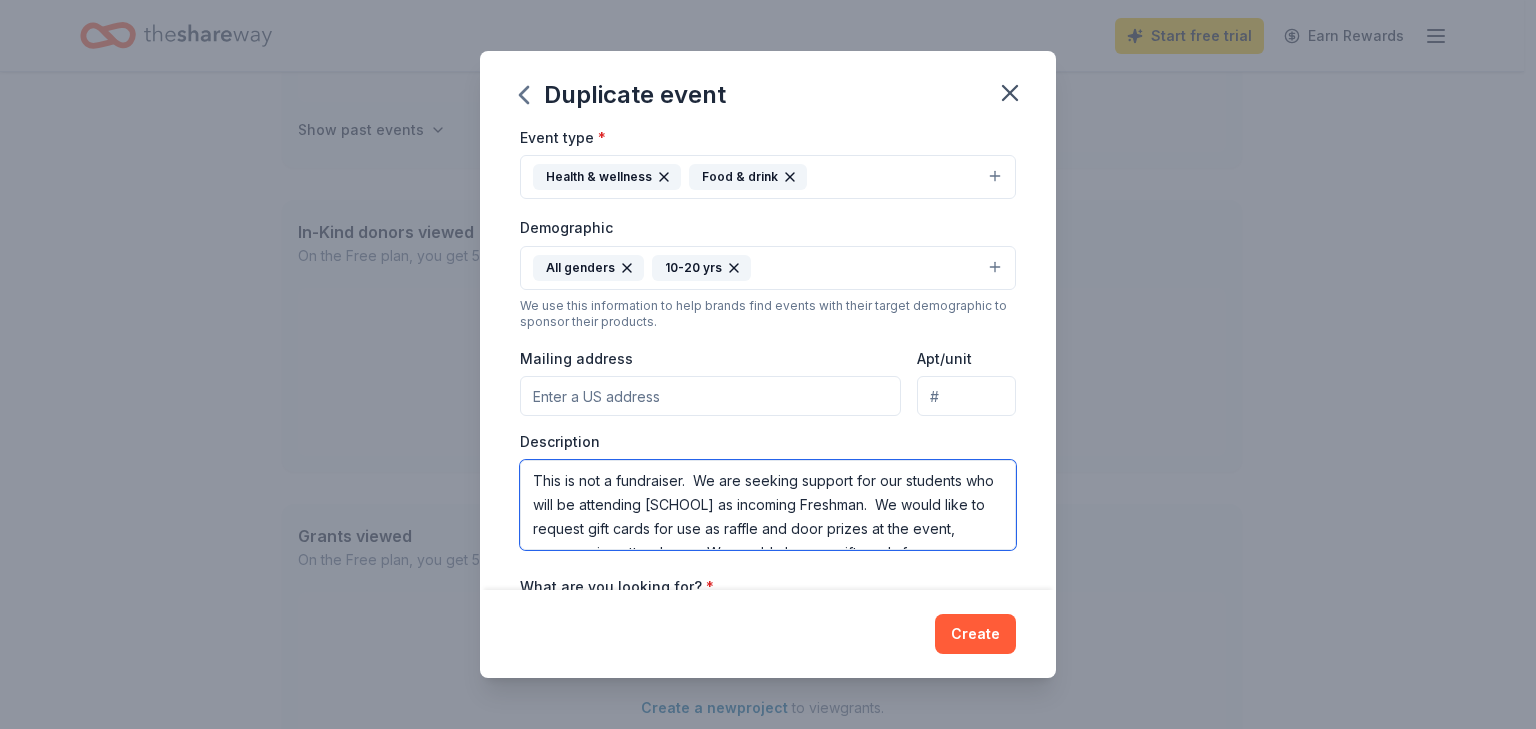 drag, startPoint x: 769, startPoint y: 528, endPoint x: 616, endPoint y: 523, distance: 153.08168 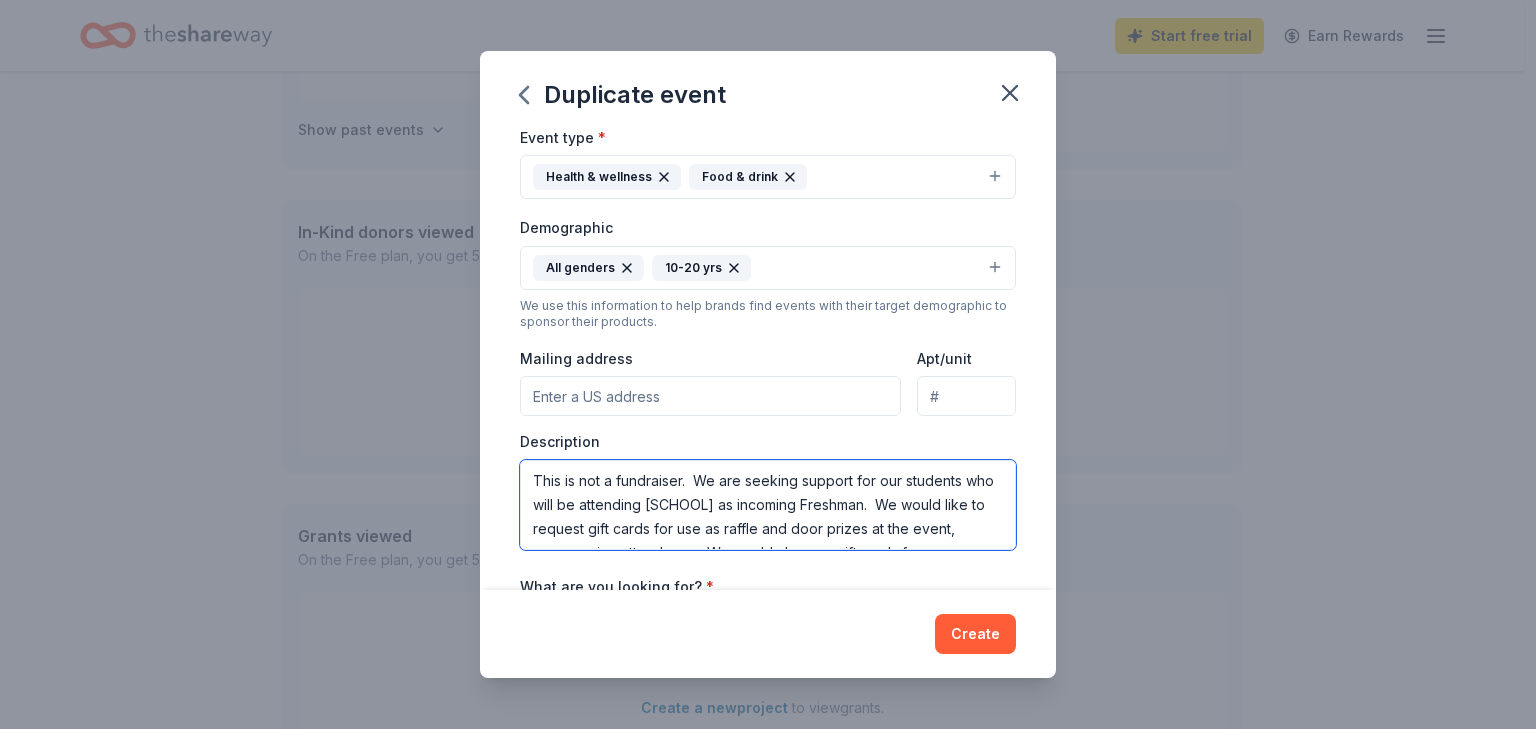 click on "This is not a fundraiser.  We are seeking support for our students who will be attending [SCHOOL] as incoming Freshman.  We would like to request gift cards for use as raffle and door prizes at the event, encouraging attendance.  We would also use gift cards for our Freshman Spotlight Program throughout the [YEAR]-[YEAR] school year.  The students selected ([NUMBER]-[NUMBER] per month) receive a certificate, donated items, and gift cards.  The students who receive these rewards are those who demonstrate good character, kindness, respect and attend school regularly.  This will be our [NUMBER]th year having Spotlight Students, an award many students try to receive." at bounding box center (768, 505) 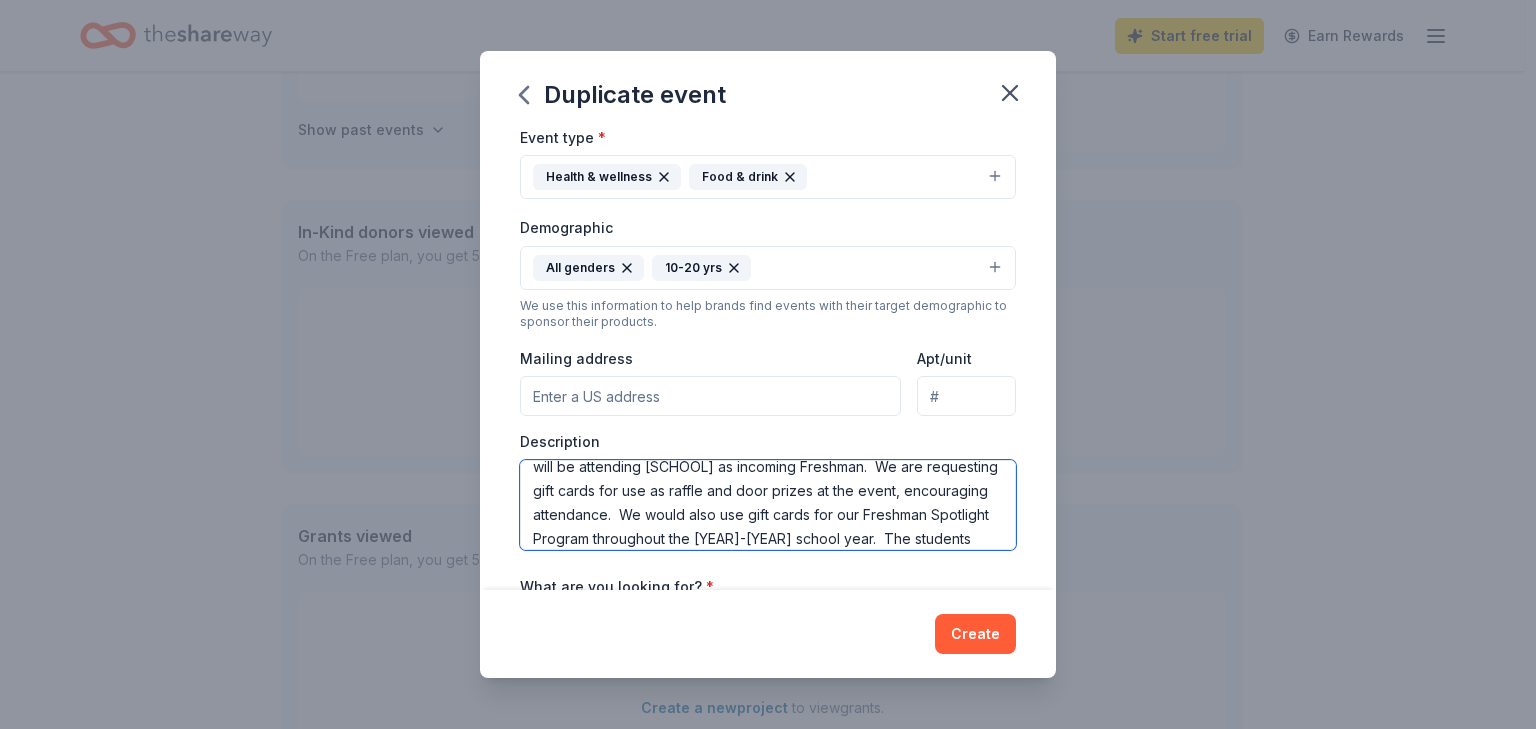 scroll, scrollTop: 0, scrollLeft: 0, axis: both 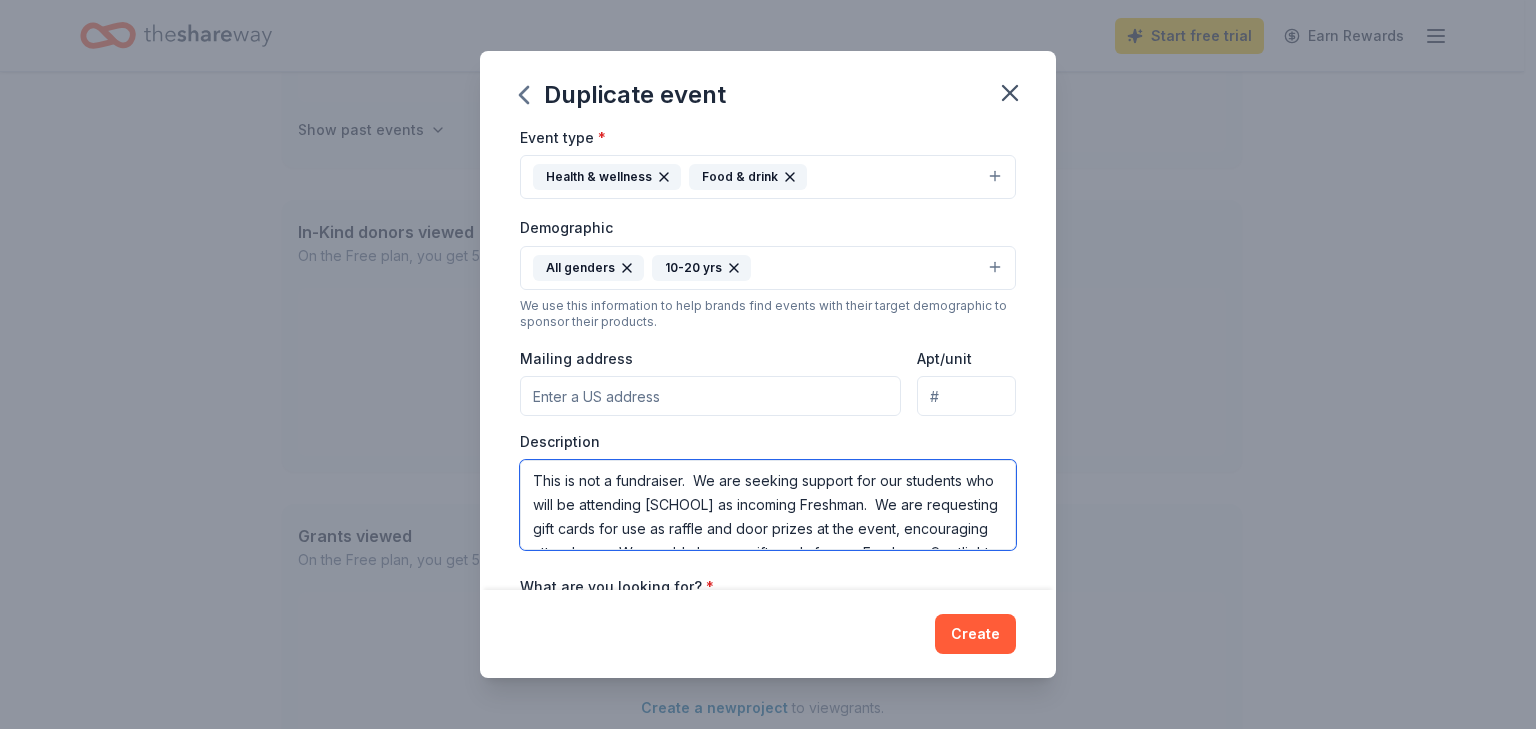 click on "This is not a fundraiser.  We are seeking support for our students who will be attending [SCHOOL] as incoming Freshman.  We are requesting gift cards for use as raffle and door prizes at the event, encouraging attendance.  We would also use gift cards for our Freshman Spotlight Program throughout the [YEAR]-[YEAR] school year.  The students selected ([NUMBER]-[NUMBER] per month) receive a certificate, donated items, and gift cards.  The students who receive these rewards are those who demonstrate good character, kindness, respect and attend school regularly.  This will be our [NUMBER]th year having Spotlight Students, an award many students try to receive." at bounding box center (768, 505) 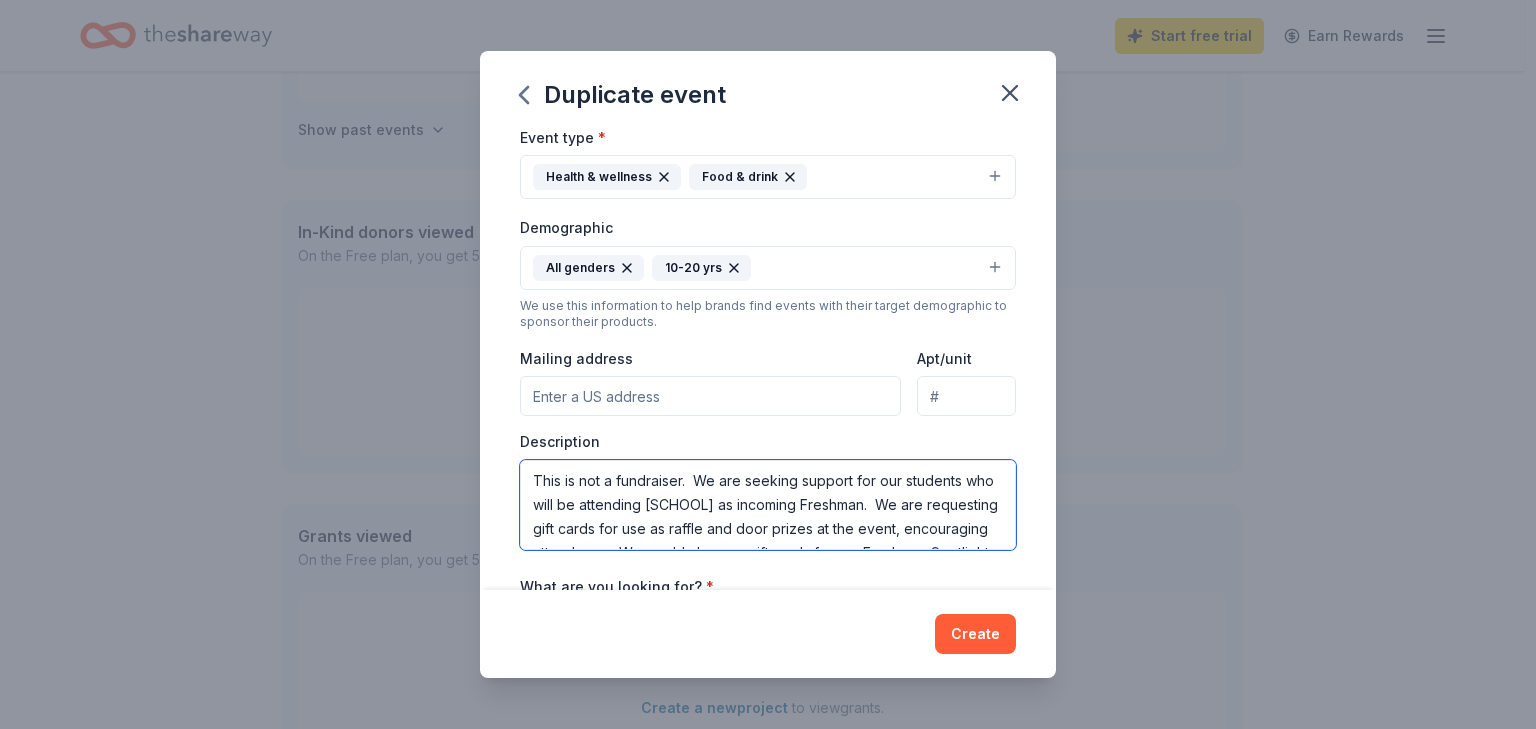 scroll, scrollTop: 12, scrollLeft: 0, axis: vertical 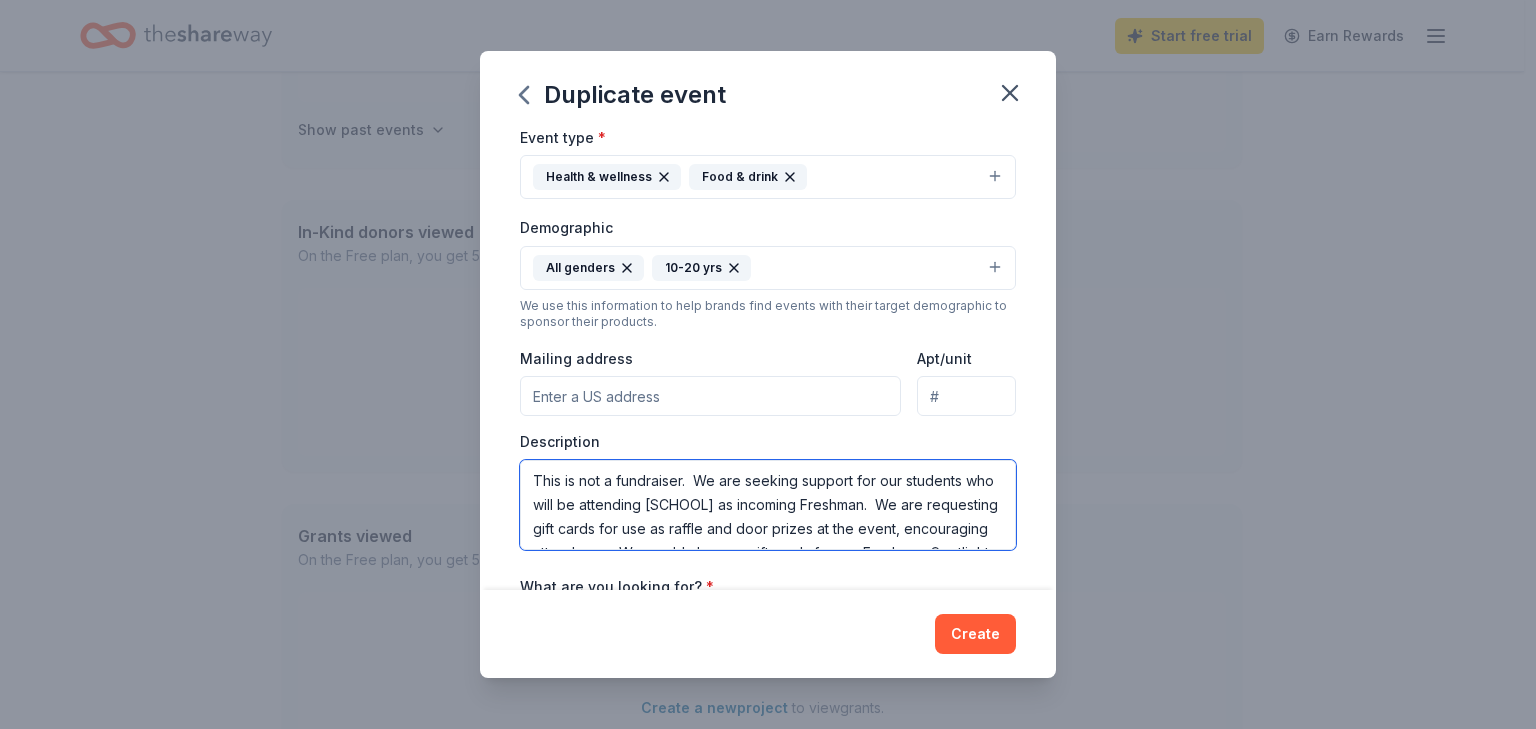 click on "This is not a fundraiser.  We are seeking support for our students who will be attending [SCHOOL] as incoming Freshman.  We are requesting gift cards for use as raffle and door prizes at the event, encouraging attendance.  We would also use gift cards for our Freshman Spotlight Program throughout the [YEAR]-[YEAR] school year.  The students selected ([NUMBER]-[NUMBER] per month) receive a certificate, donated items, and gift cards.  The students who receive these rewards are those who demonstrate good character, kindness, respect and attend school regularly.  This will be our [NUMBER]th year having Spotlight Students, an award many students try to receive." at bounding box center (768, 505) 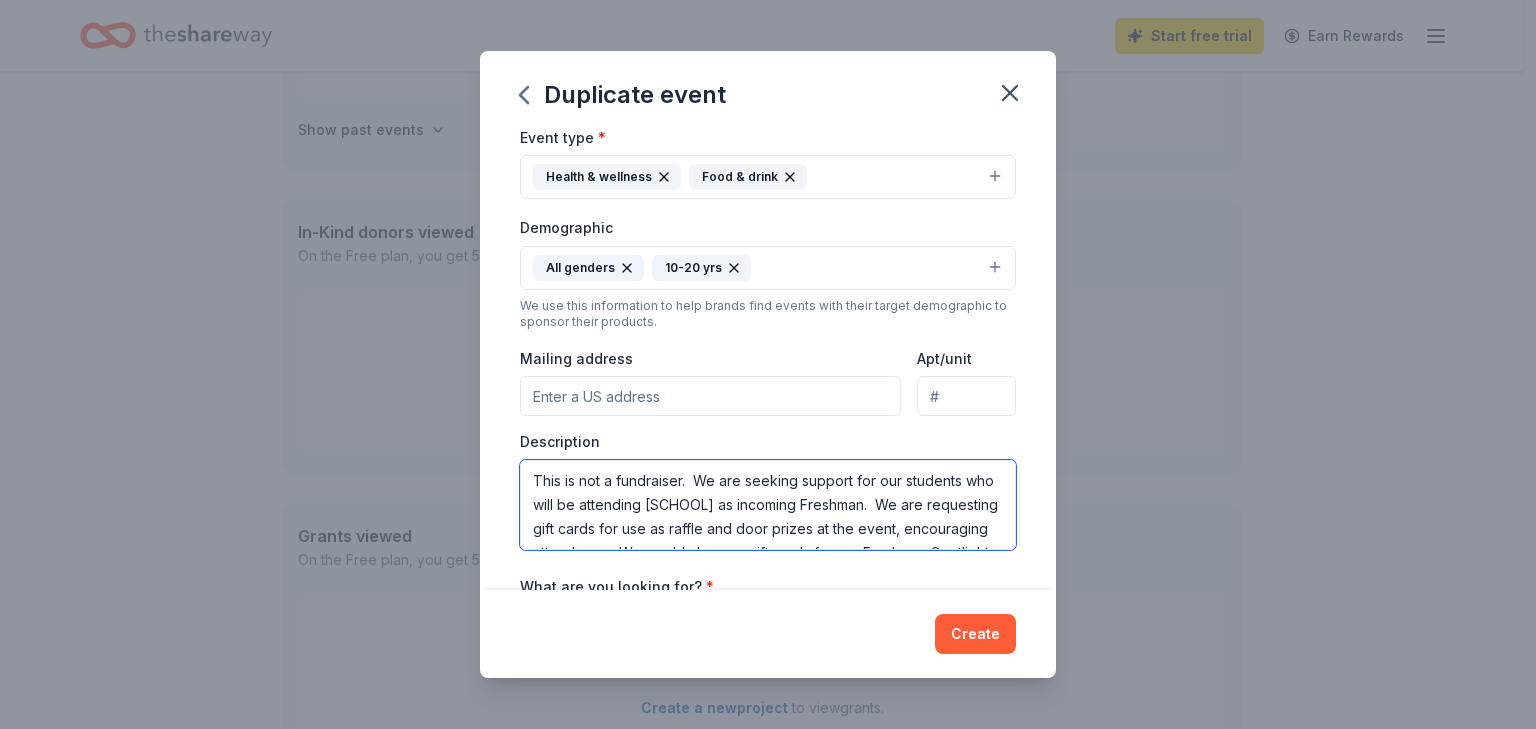 scroll, scrollTop: 12, scrollLeft: 0, axis: vertical 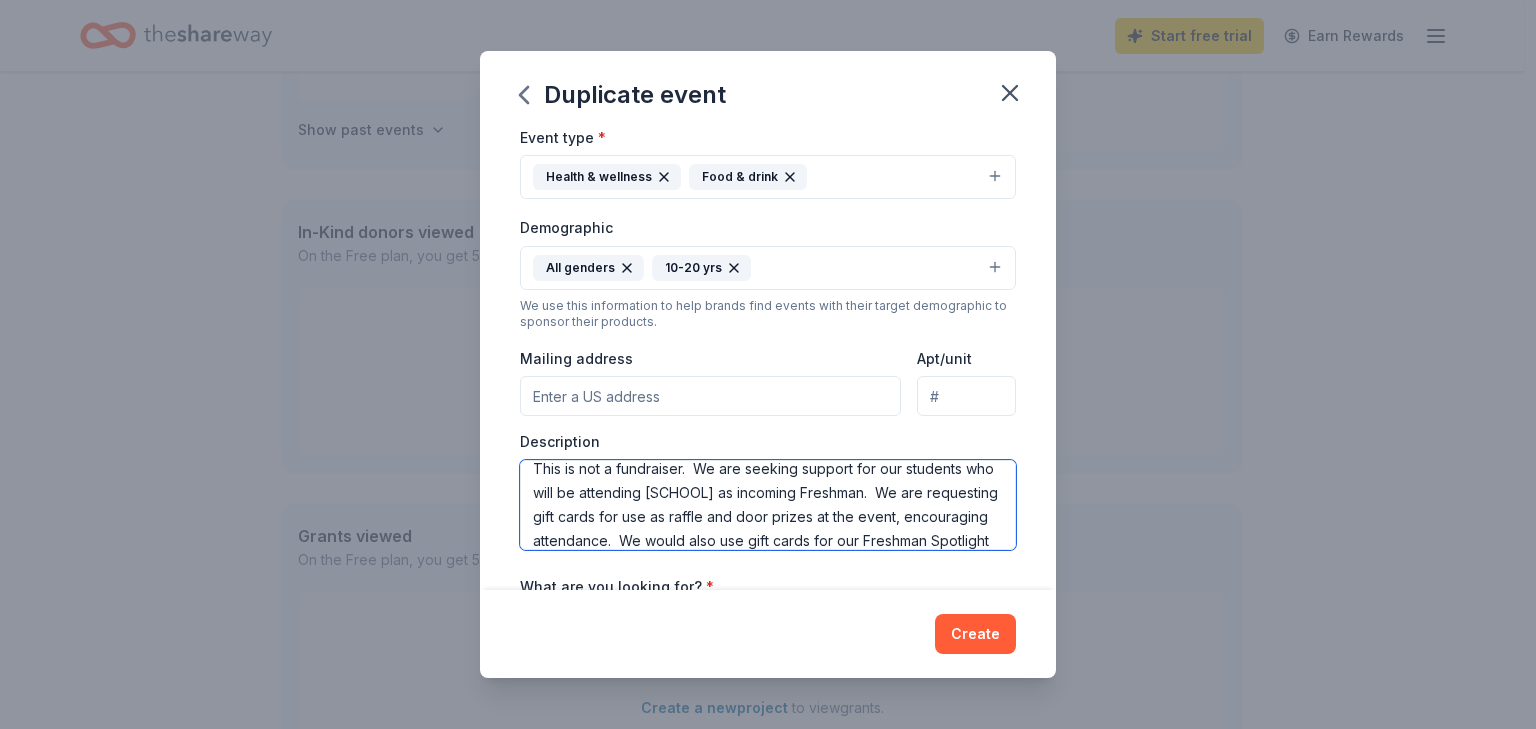 drag, startPoint x: 971, startPoint y: 512, endPoint x: 868, endPoint y: 521, distance: 103.392456 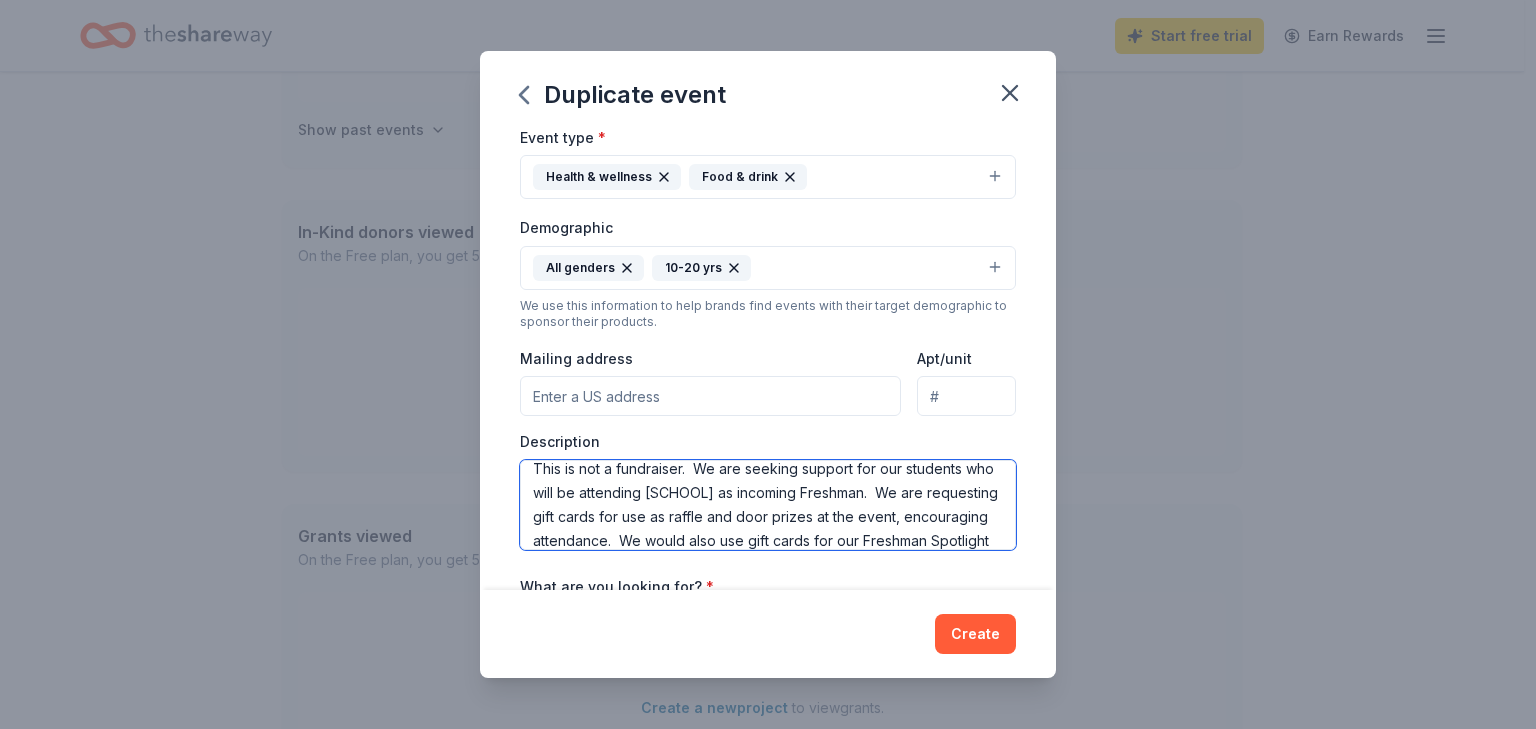 click on "This is not a fundraiser.  We are seeking support for our students who will be attending [SCHOOL] as incoming Freshman.  We are requesting gift cards for use as raffle and door prizes at the event, encouraging attendance.  We would also use gift cards for our Freshman Spotlight Program throughout the [YEAR]-[YEAR] school year.  The students selected ([NUMBER]-[NUMBER] per month) receive a certificate, donated items, and gift cards.  The students who receive these rewards are those who demonstrate good character, kindness, respect and attend school regularly.  This will be our [NUMBER]th year having Spotlight Students, an award many students try to receive." at bounding box center [768, 505] 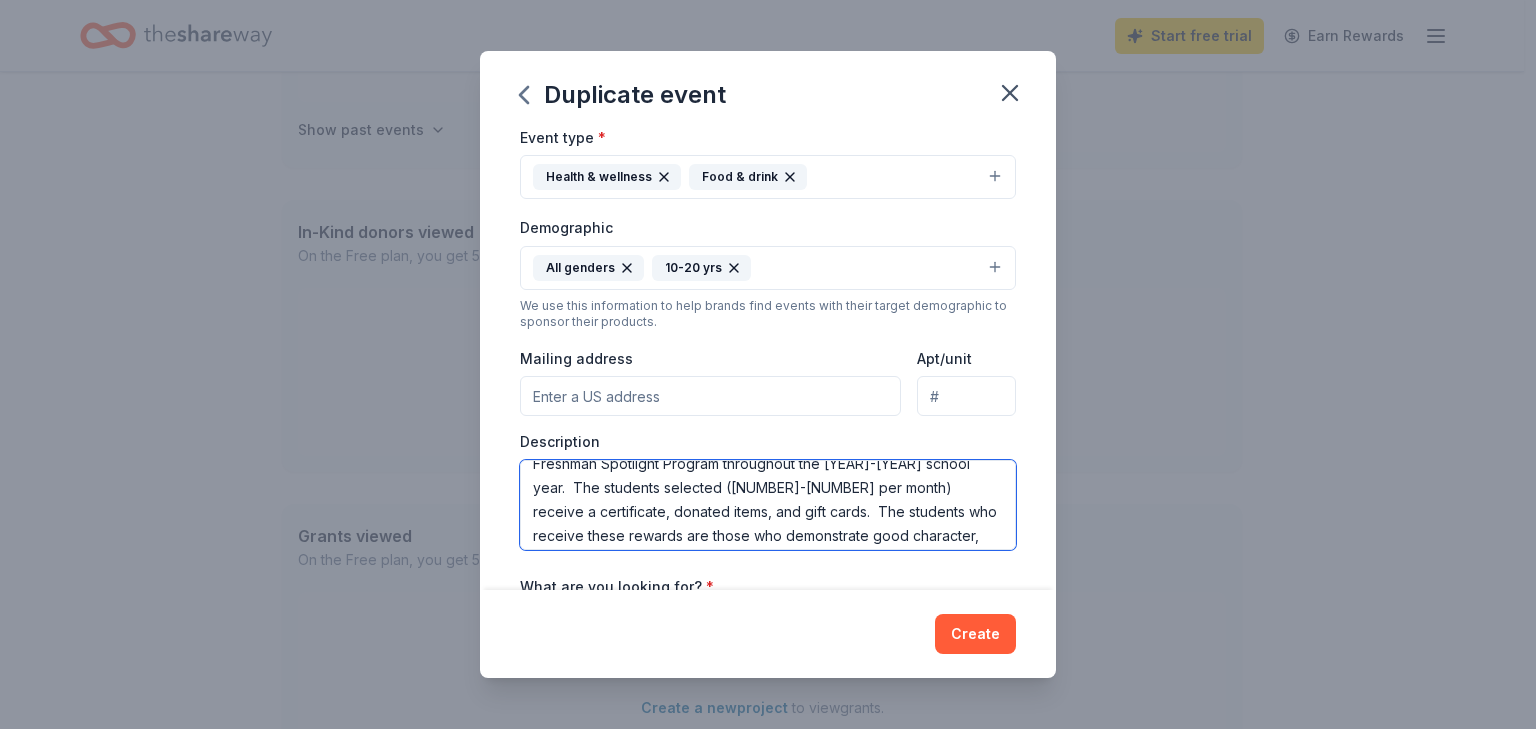 scroll, scrollTop: 146, scrollLeft: 0, axis: vertical 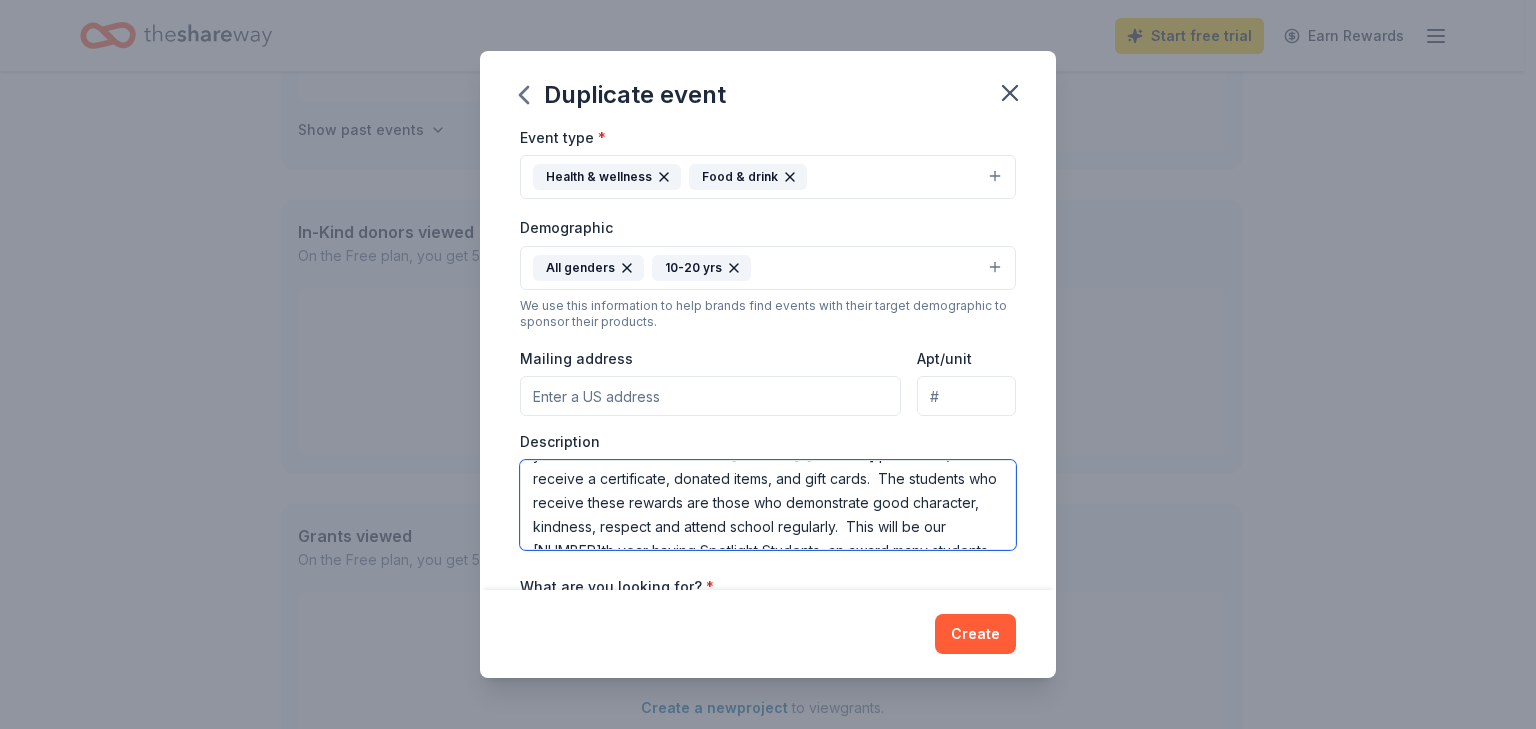 click on "This is not a fundraiser.  We are seeking support for our students who will be attending [SCHOOL] as incoming Freshman.  We are seeking gift cards, monetary donations or product donations for around [NUMBER] freshmen students.  We would also use gift cards for our Freshman Spotlight Program throughout the [YEAR]-[YEAR] school year.  The students selected ([NUMBER]-[NUMBER] per month) receive a certificate, donated items, and gift cards.  The students who receive these rewards are those who demonstrate good character, kindness, respect and attend school regularly.  This will be our [NUMBER]th year having Spotlight Students, an award many students try to receive." at bounding box center [768, 505] 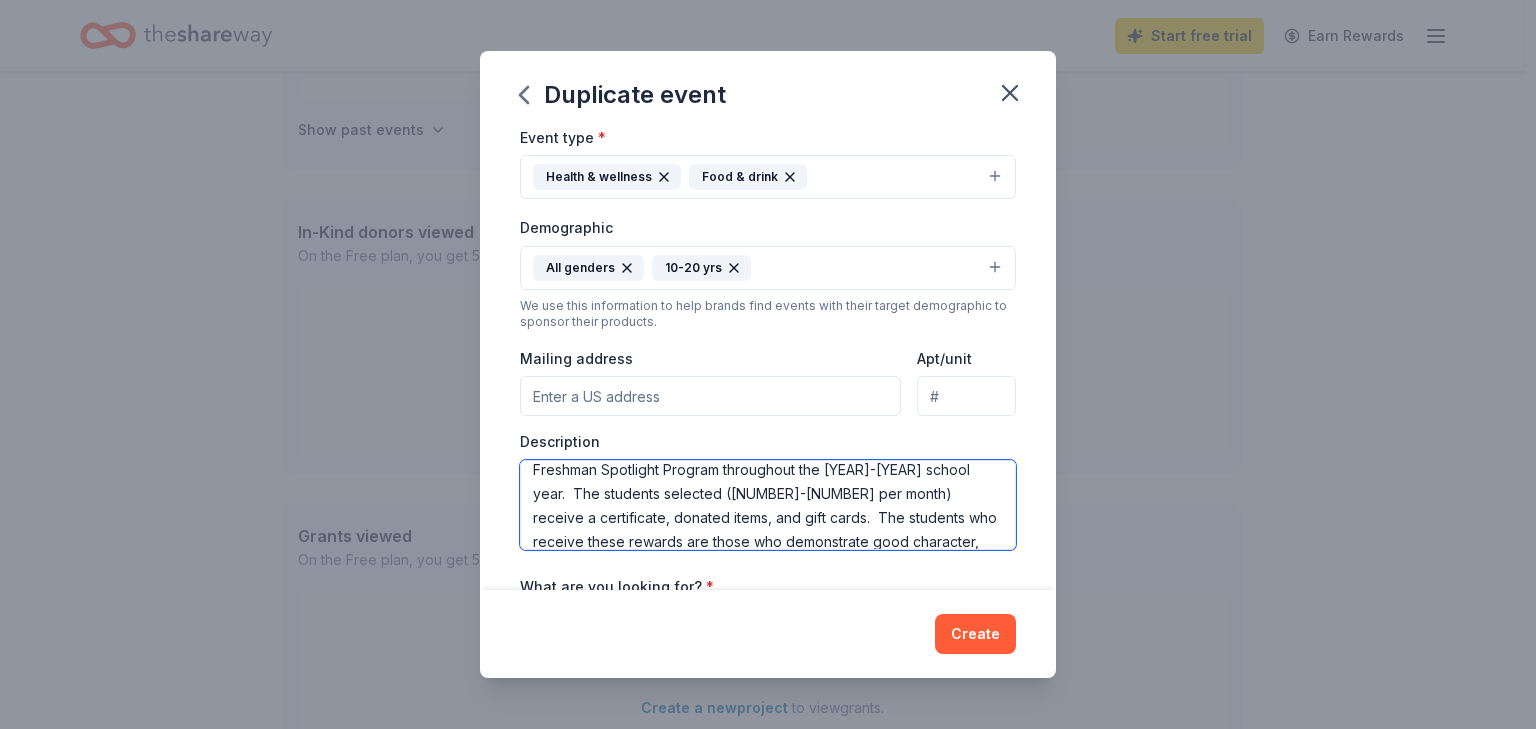 scroll, scrollTop: 0, scrollLeft: 0, axis: both 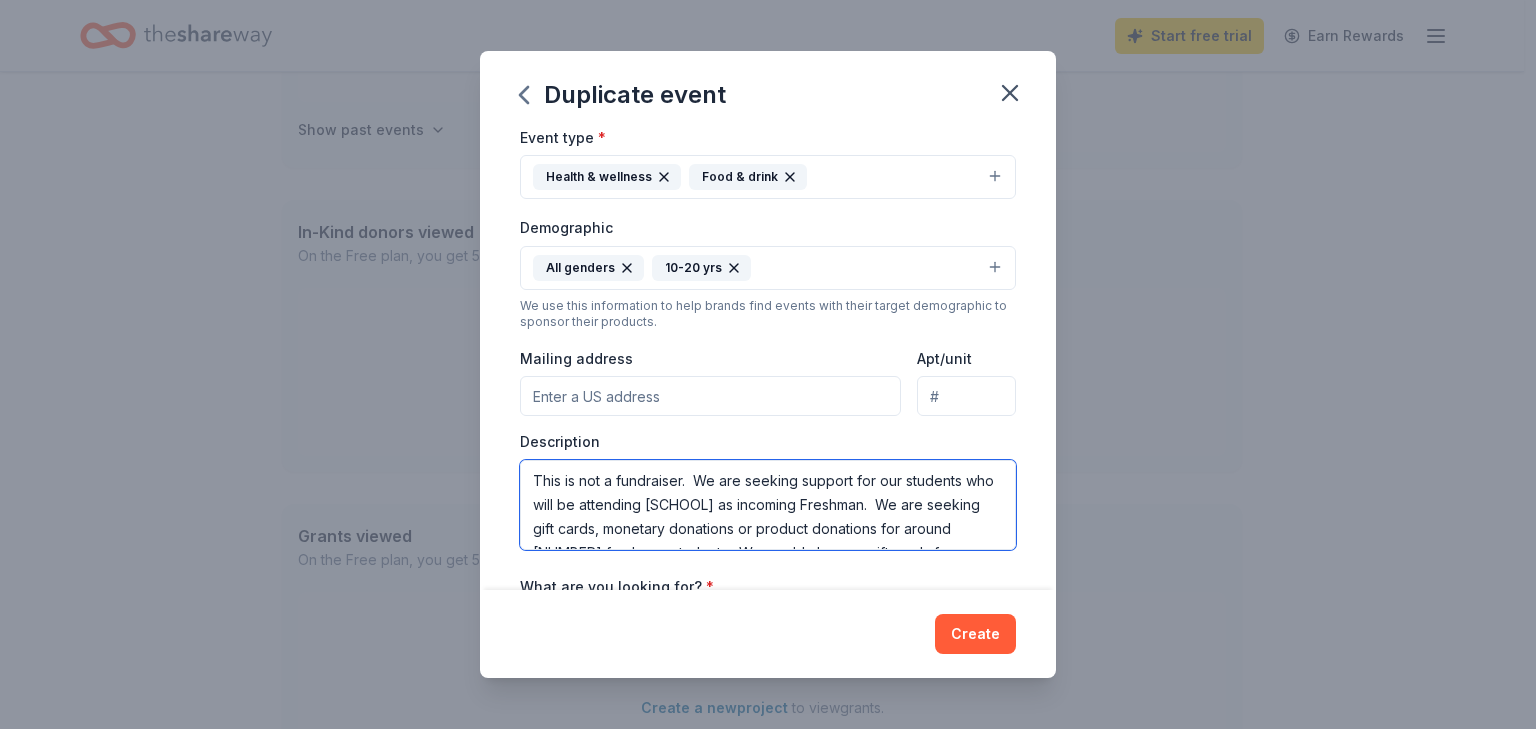 click on "This is not a fundraiser.  We are seeking support for our students who will be attending [SCHOOL] as incoming Freshman.  We are seeking gift cards, monetary donations or product donations for around [NUMBER] freshmen students.  We would also use gift cards for our Freshman Spotlight Program throughout the [YEAR]-[YEAR] school year.  The students selected ([NUMBER]-[NUMBER] per month) receive a certificate, donated items, and gift cards.  The students who receive these rewards are those who demonstrate good character, kindness, respect and attend school regularly.  This will be our [NUMBER]th year having Spotlight Students, an award many students try to receive." at bounding box center [768, 505] 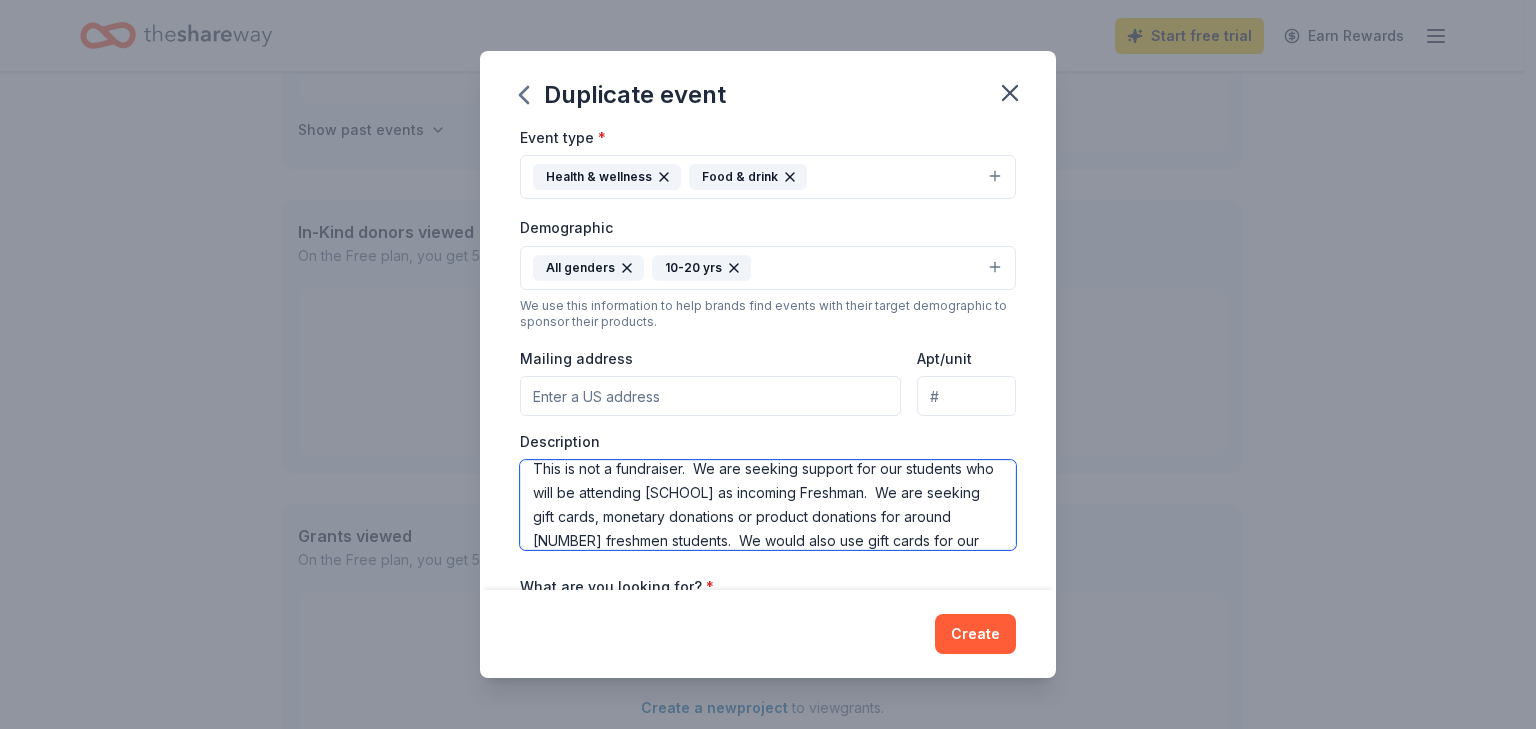 scroll, scrollTop: 36, scrollLeft: 0, axis: vertical 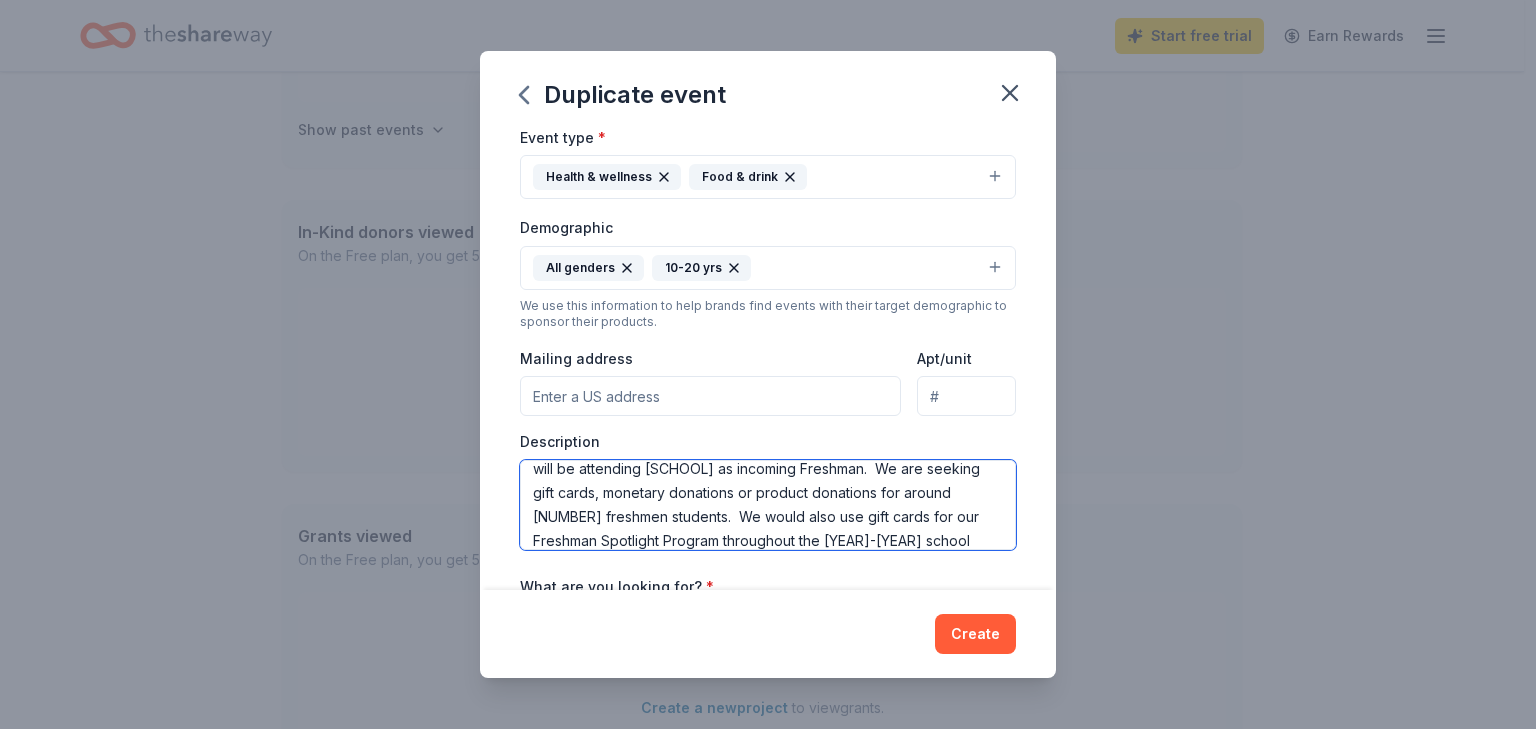 drag, startPoint x: 964, startPoint y: 515, endPoint x: 900, endPoint y: 524, distance: 64.629715 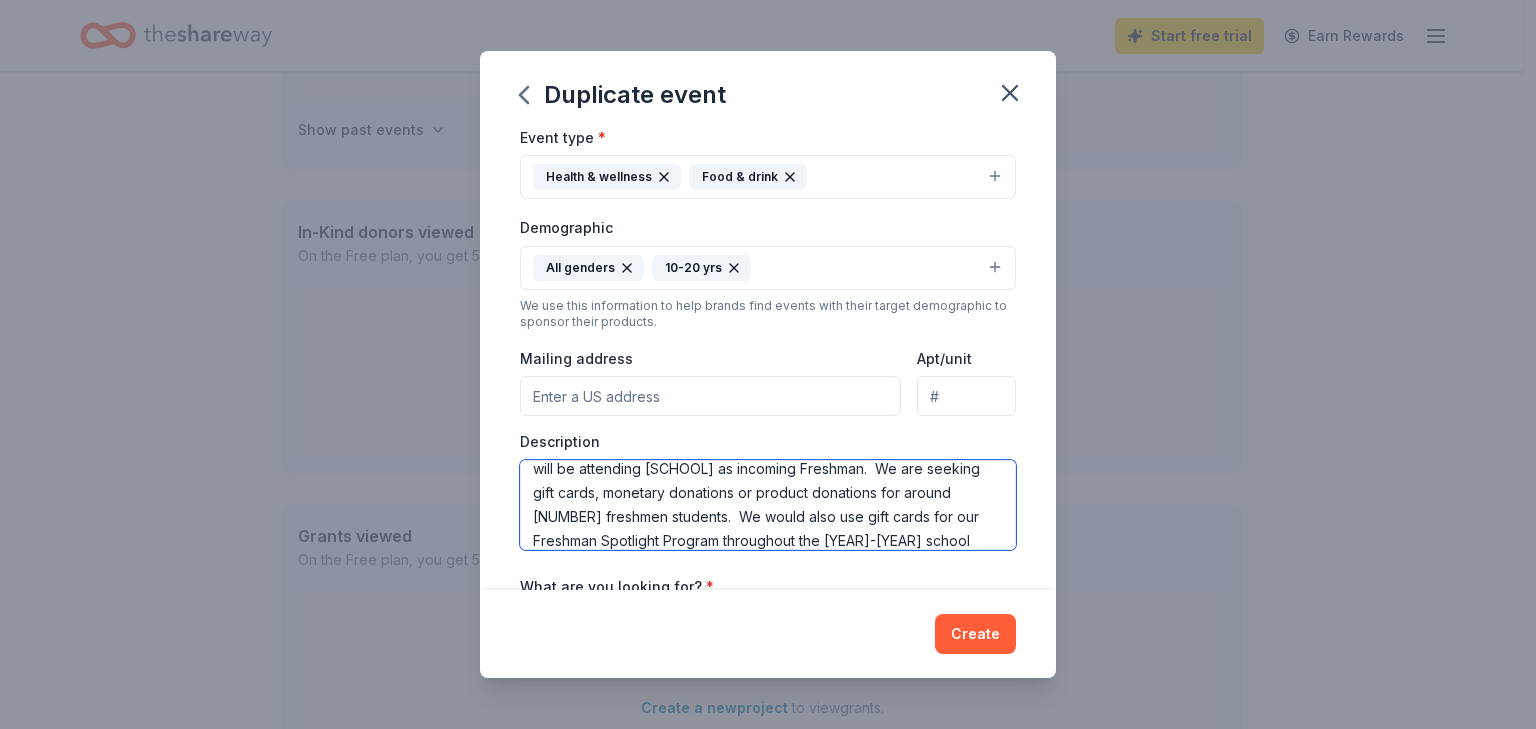 click on "This is not a fundraiser.  We are seeking support for our students who will be attending [SCHOOL] as incoming Freshman.  We are seeking gift cards, monetary donations or product donations for around [NUMBER] freshmen students.  We would also use gift cards for our Freshman Spotlight Program throughout the [YEAR]-[YEAR] school year.  The students selected ([NUMBER]-[NUMBER] per month) receive a certificate, donated items, and gift cards.  The students who receive these rewards are those who demonstrate good character, kindness, respect and attend school regularly.  This will be our [NUMBER]th year having Spotlight Students, an award many students try to receive." at bounding box center (768, 505) 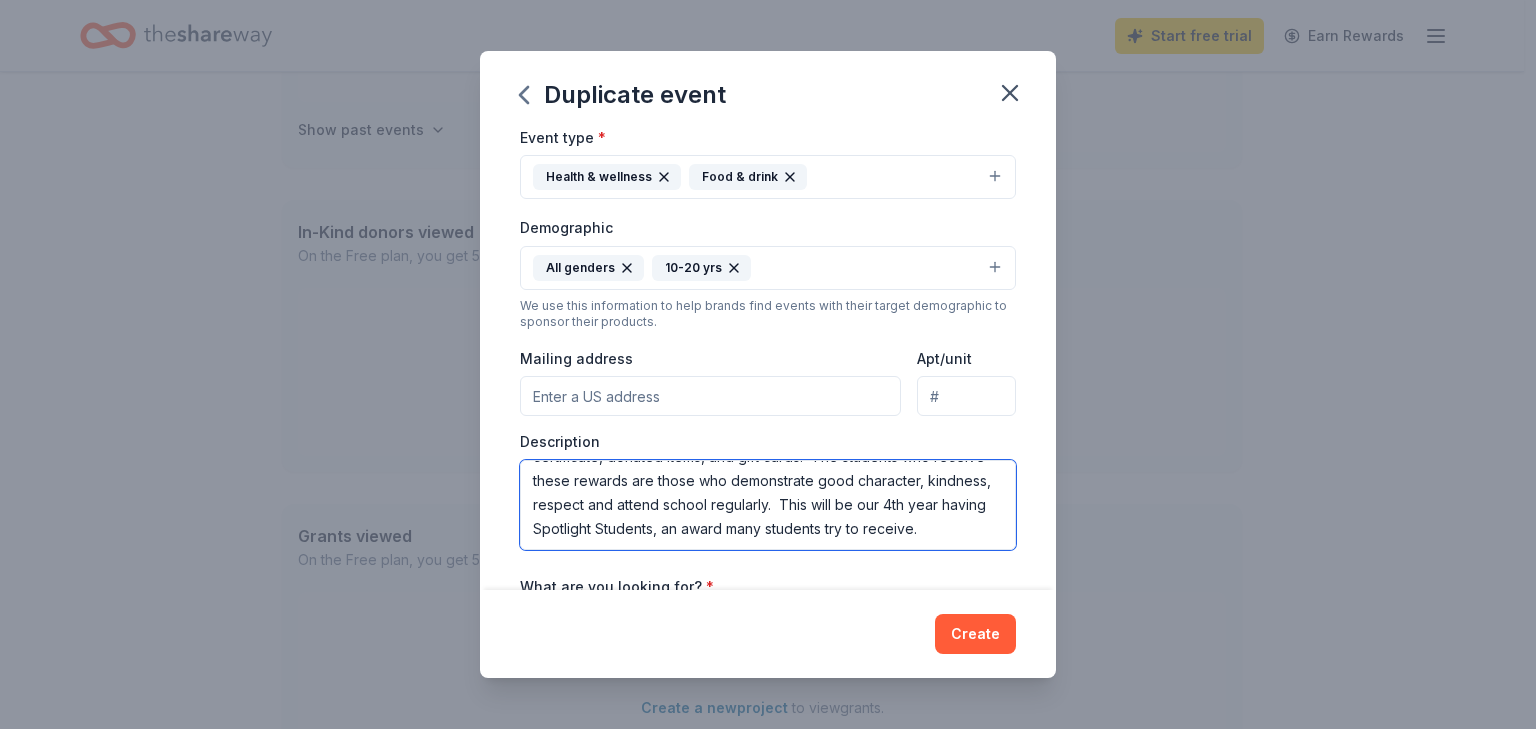 scroll, scrollTop: 36, scrollLeft: 0, axis: vertical 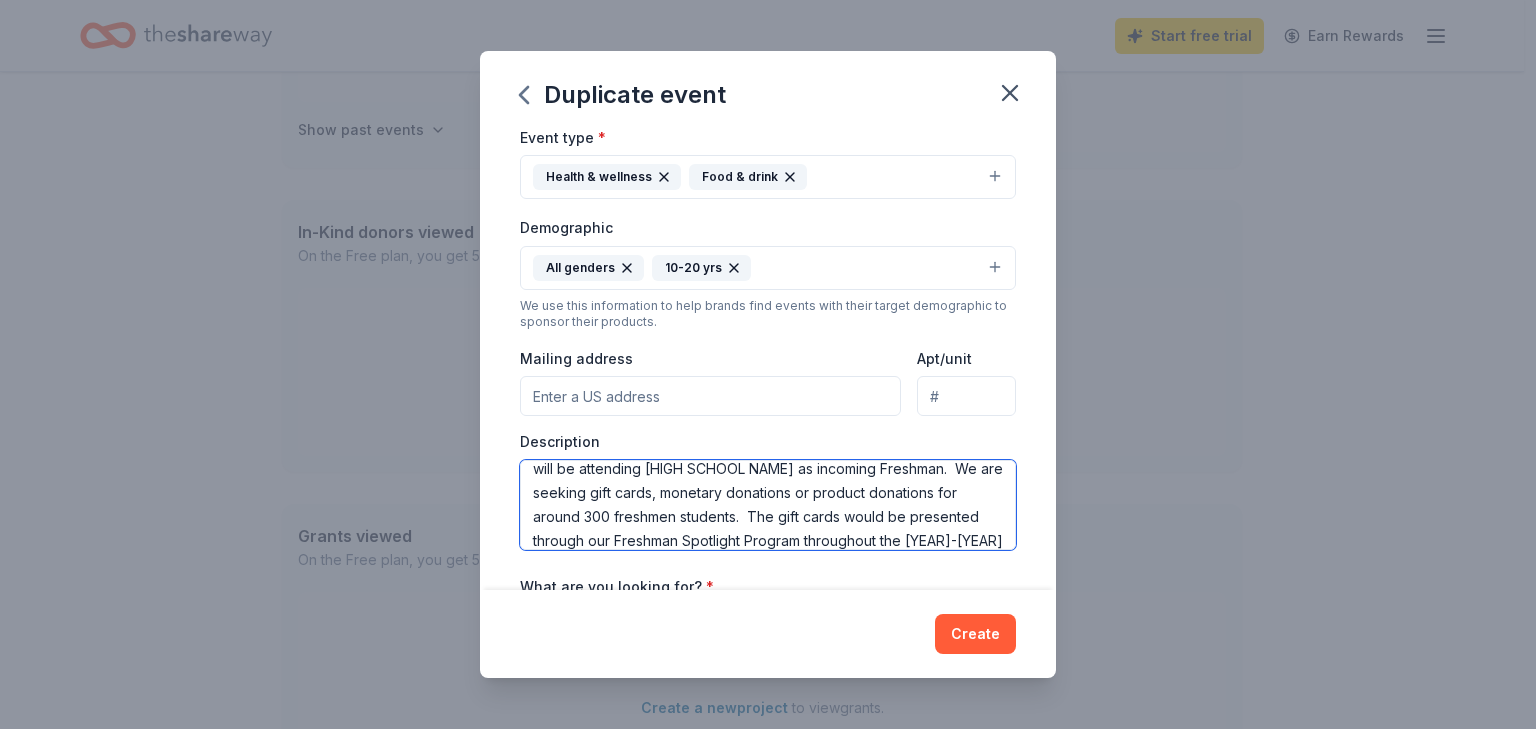 click on "This is not a fundraiser.  We are seeking support for our students who will be attending [HIGH SCHOOL NAME] as incoming Freshman.  We are seeking gift cards, monetary donations or product donations for around 300 freshmen students.  The gift cards would be presented through our Freshman Spotlight Program throughout the [YEAR]-[YEAR] school year.  The students selected (2-3 per month) receive a certificate, donated items, and gift cards.  The students who receive these rewards are those who demonstrate good character, kindness, respect and attend school regularly.  This will be our 4th year having Spotlight Students, an award many students try to receive." at bounding box center [768, 505] 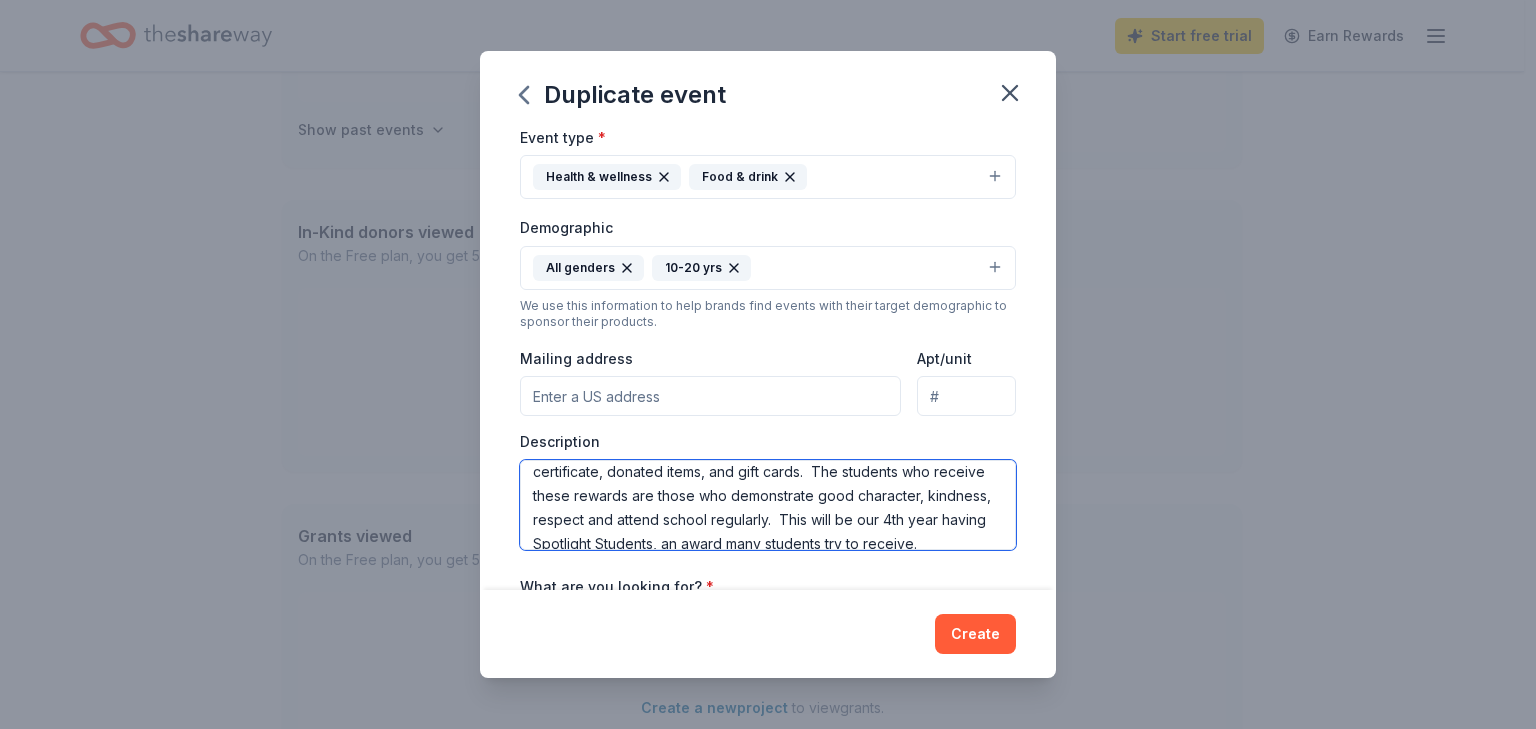 scroll, scrollTop: 192, scrollLeft: 0, axis: vertical 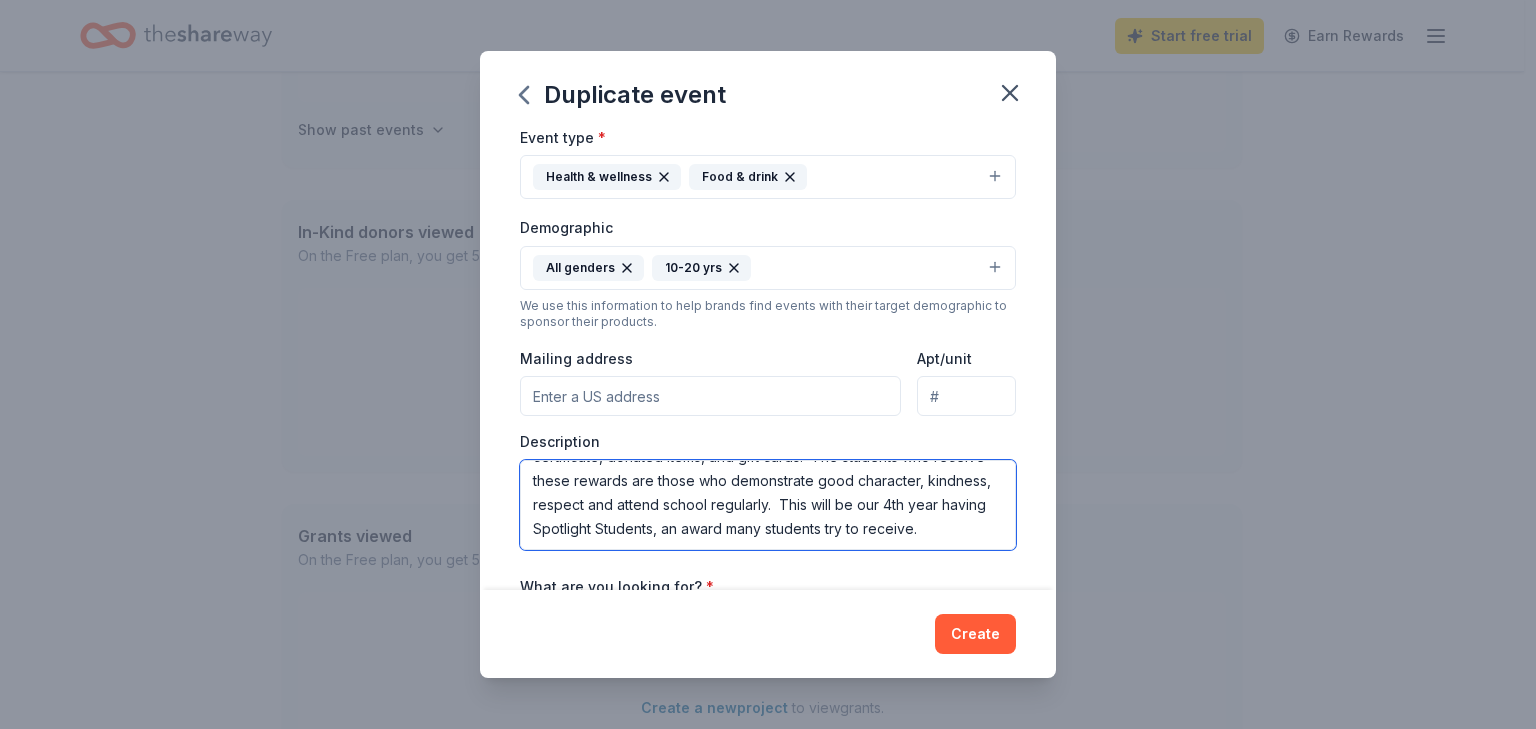 drag, startPoint x: 680, startPoint y: 528, endPoint x: 576, endPoint y: 532, distance: 104.0769 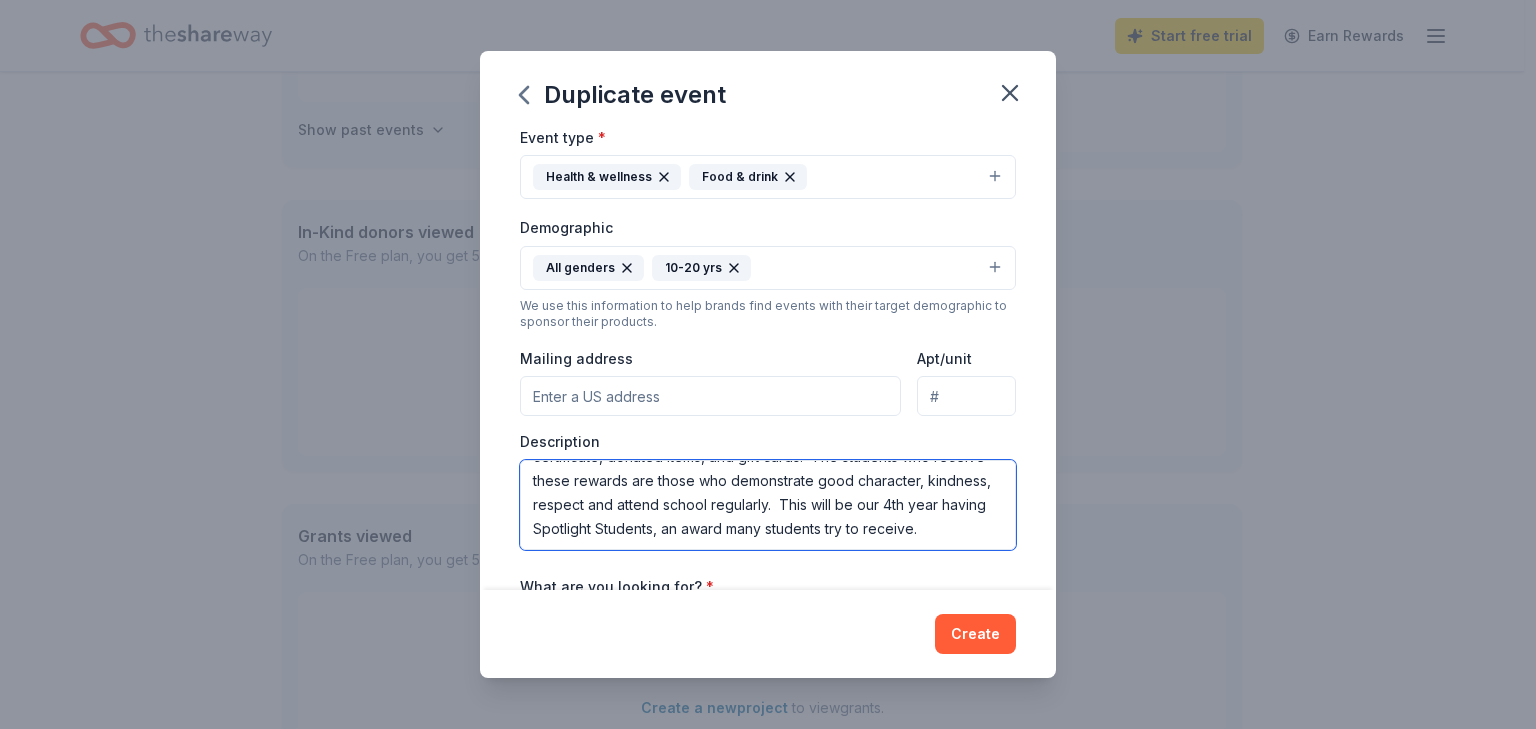 click on "This is not a fundraiser.  We are seeking support for our students who will be attending [HIGH SCHOOL NAME] as incoming Freshman.  We are seeking gift cards, monetary donations or product donations for around 300 freshmen students.  The gift cards would be presented through our Freshman Spotlight Program throughout the [YEAR]-[YEAR] school year.  The students selected (2-3 per month) receive a certificate, donated items, and gift cards.  The students who receive these rewards are those who demonstrate good character, kindness, respect and attend school regularly.  This will be our 4th year having Spotlight Students, an award many students try to receive." at bounding box center (768, 505) 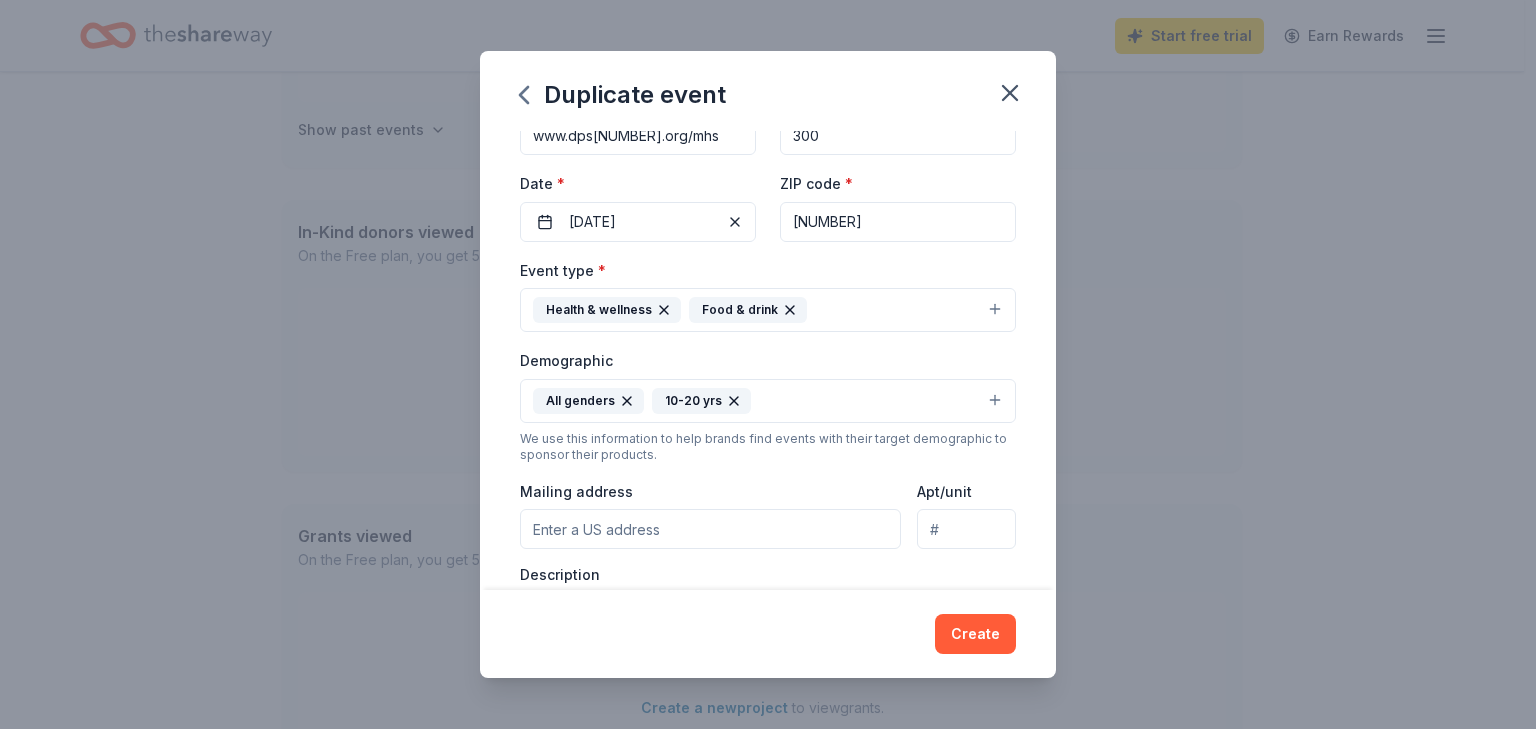 scroll, scrollTop: 266, scrollLeft: 0, axis: vertical 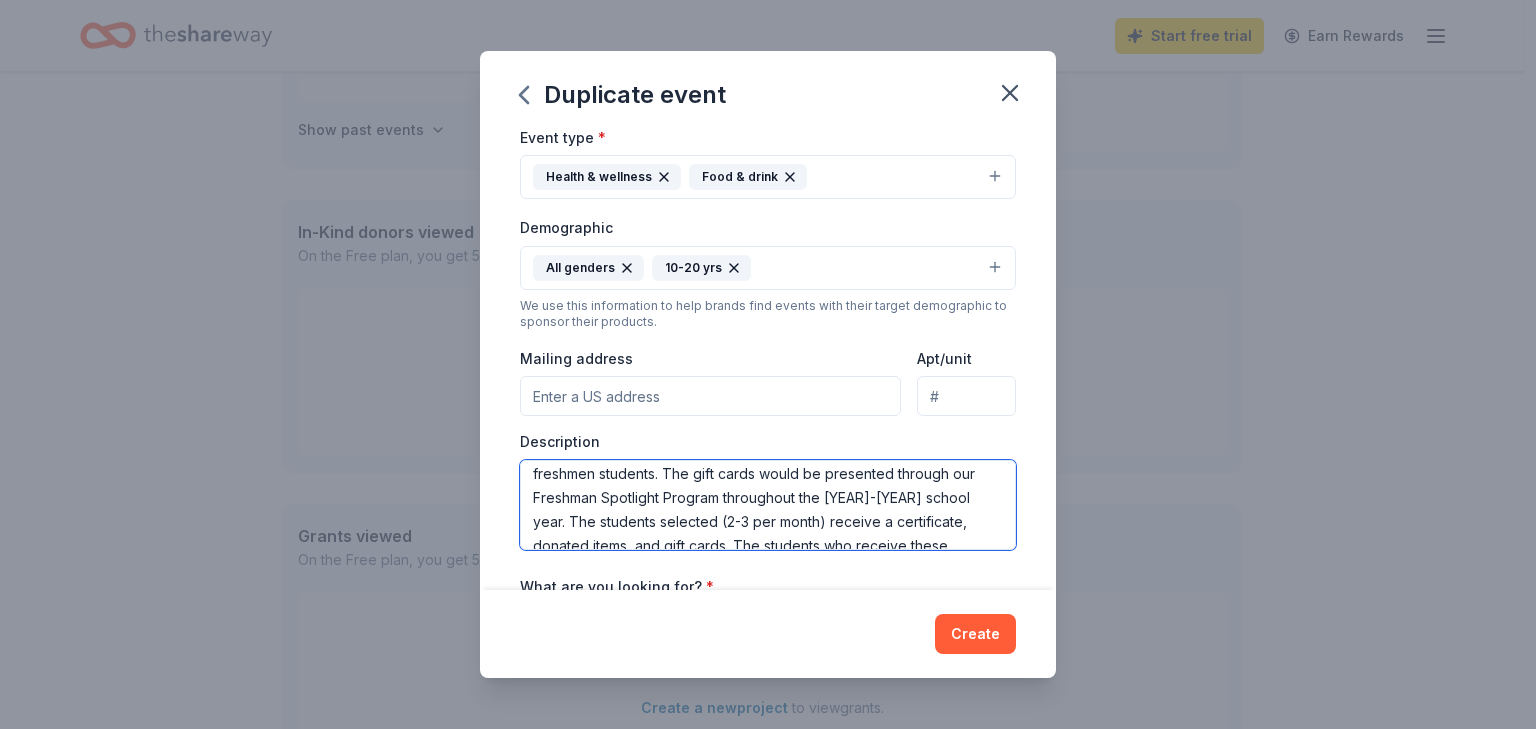click on "This is not a fundraiser. We are seeking support for our students who will be attending [SCHOOL] as incoming Freshman. We are seeking gift cards, monetary donations or product donations for around 300 freshmen students. The gift cards would be presented through our Freshman Spotlight Program throughout the [YEAR]-[YEAR] school year. The students selected (2-3 per month) receive a certificate, donated items, and gift cards. The students who receive these rewards are those who demonstrate good character, kindness, respect and attend school regularly. This will be our 4th year having Spotlight Students, an award many students strive for!" at bounding box center (768, 505) 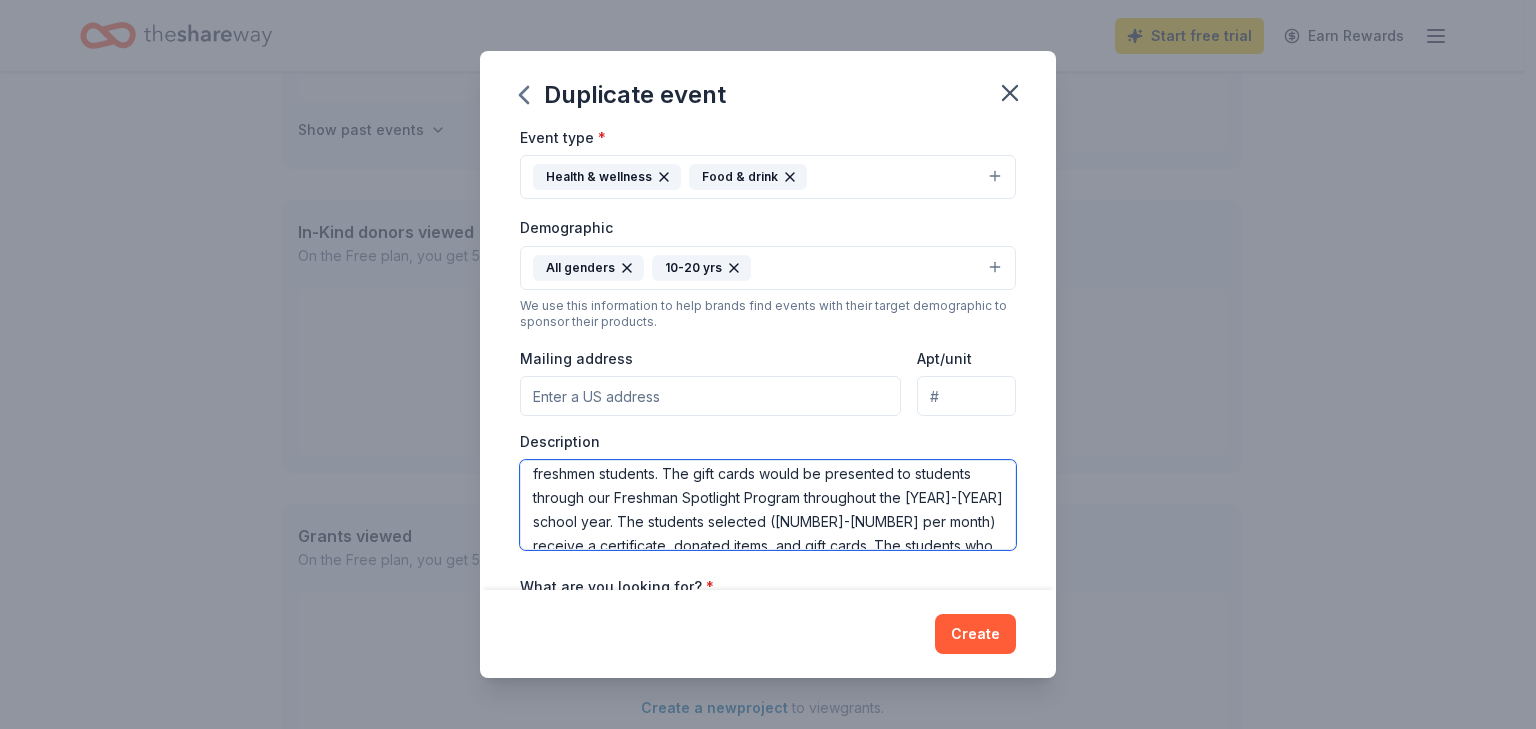 click on "This is not a fundraiser. We are seeking support for our students who will be attending [SCHOOL] as incoming Freshman. We are seeking gift cards, monetary donations or product donations for around [NUMBER] freshmen students. The gift cards would be presented to students through our Freshman Spotlight Program throughout the [YEAR]-[YEAR] school year. The students selected ([NUMBER]-[NUMBER] per month) receive a certificate, donated items, and gift cards. The students who receive these rewards are those who demonstrate good character, kindness, respect and attend school regularly. This will be our [NUMBER]th year having Spotlight Students, an award many students strive for!" at bounding box center (768, 505) 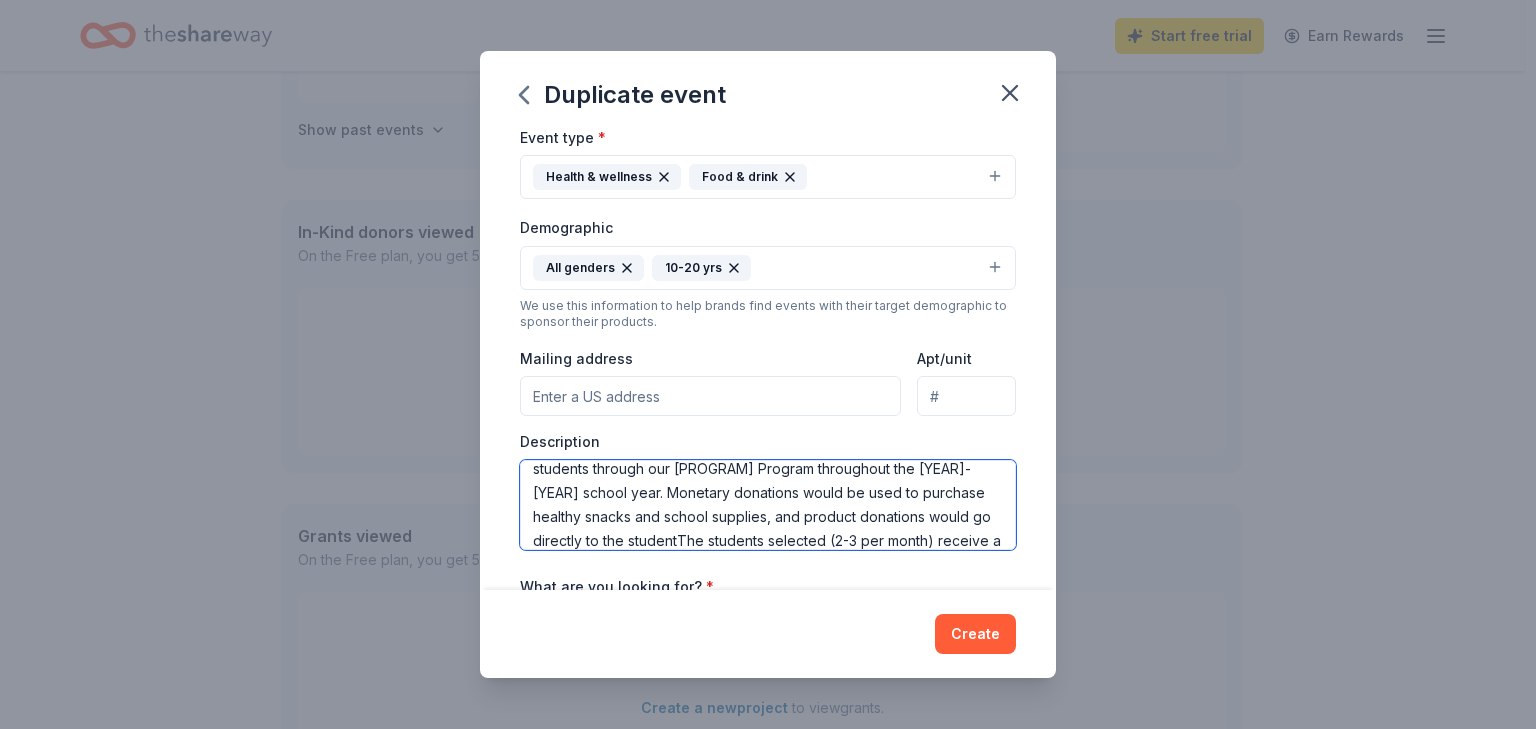 scroll, scrollTop: 132, scrollLeft: 0, axis: vertical 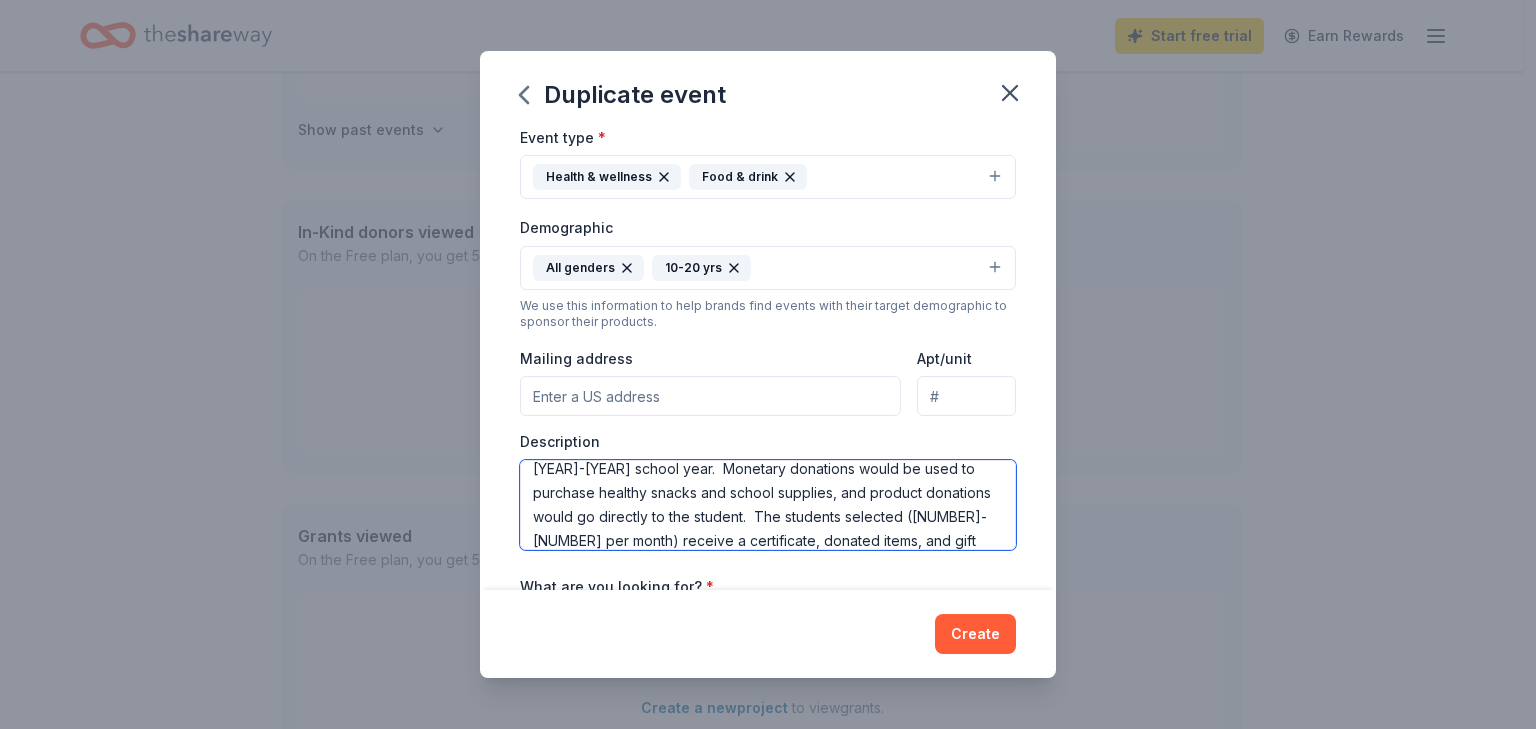 drag, startPoint x: 904, startPoint y: 463, endPoint x: 961, endPoint y: 511, distance: 74.518456 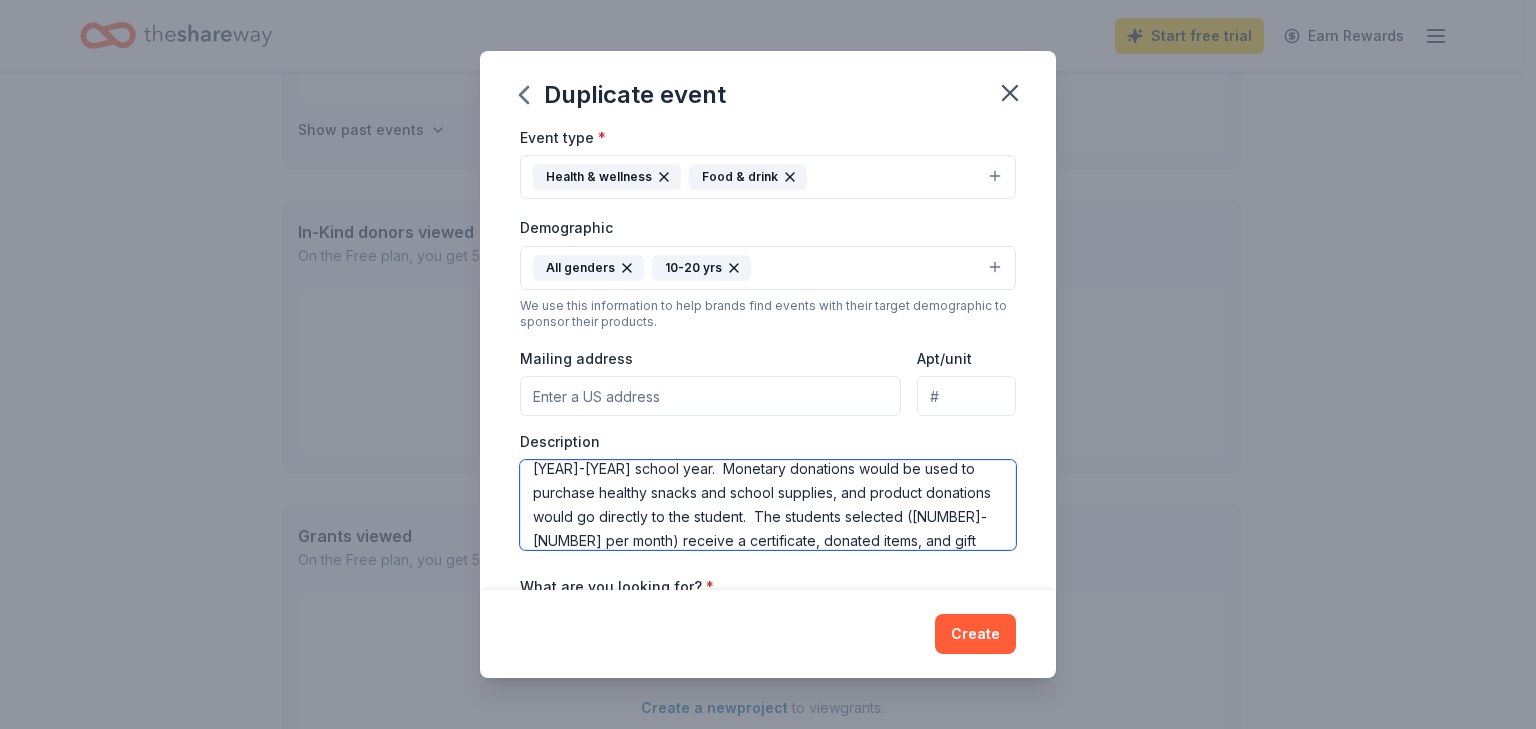 click on "This is not a fundraiser.  We are seeking support for our students who will be attending [SCHOOL] as incoming Freshman.  We are seeking gift cards, monetary donations or product donations for around [NUMBER] freshmen students.  The gift cards would be presented to students through our Freshman Spotlight Program throughout the [YEAR]-[YEAR] school year.  Monetary donations would be used to purchase healthy snacks and school supplies, and product donations would go directly to the student.  The students selected ([NUMBER]-[NUMBER] per month) receive a certificate, donated items, and gift cards.  The students who receive these rewards are those who demonstrate good character, kindness, respect and attend school regularly.  This will be our [NUMBER]th year having Spotlight Students, an award many students strive for!" at bounding box center (768, 505) 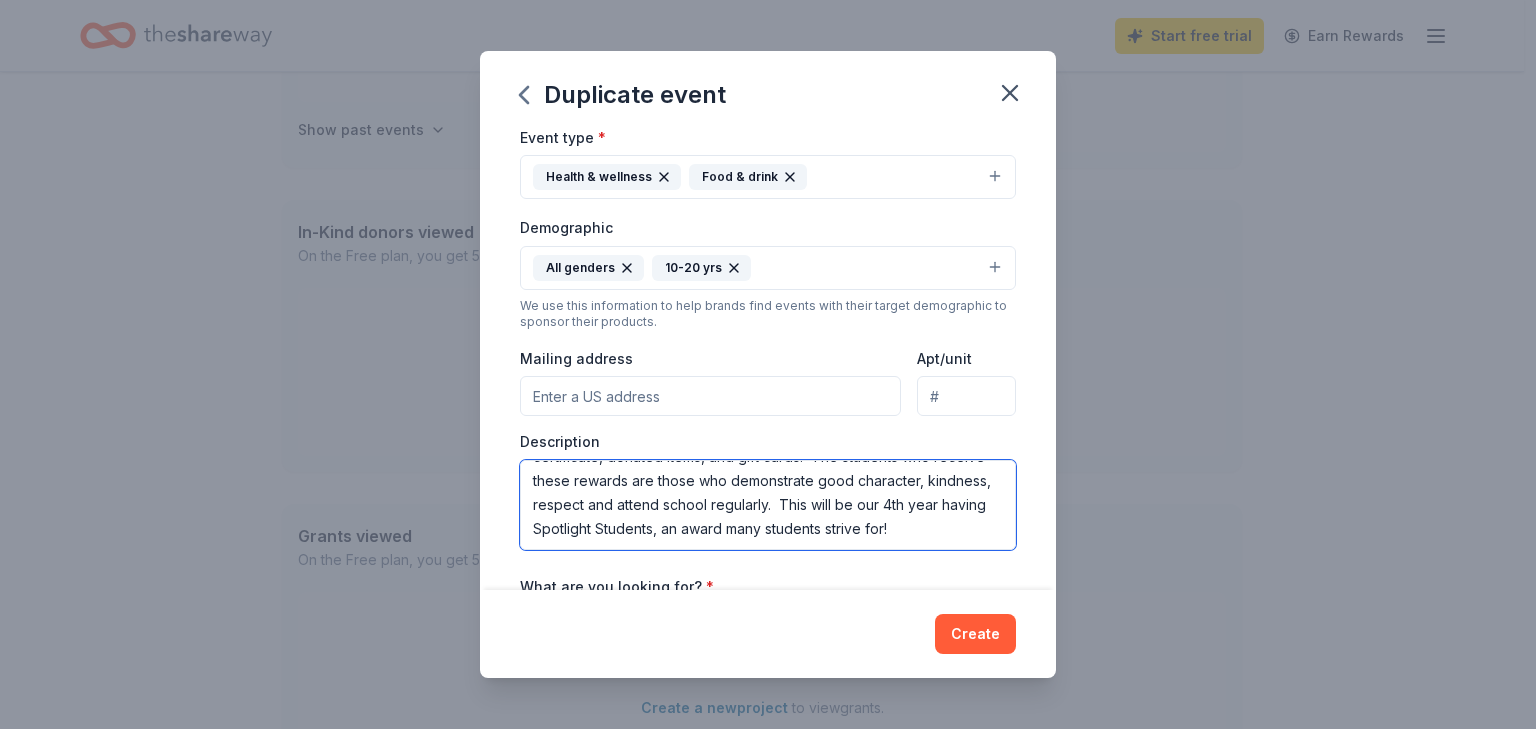 scroll, scrollTop: 192, scrollLeft: 0, axis: vertical 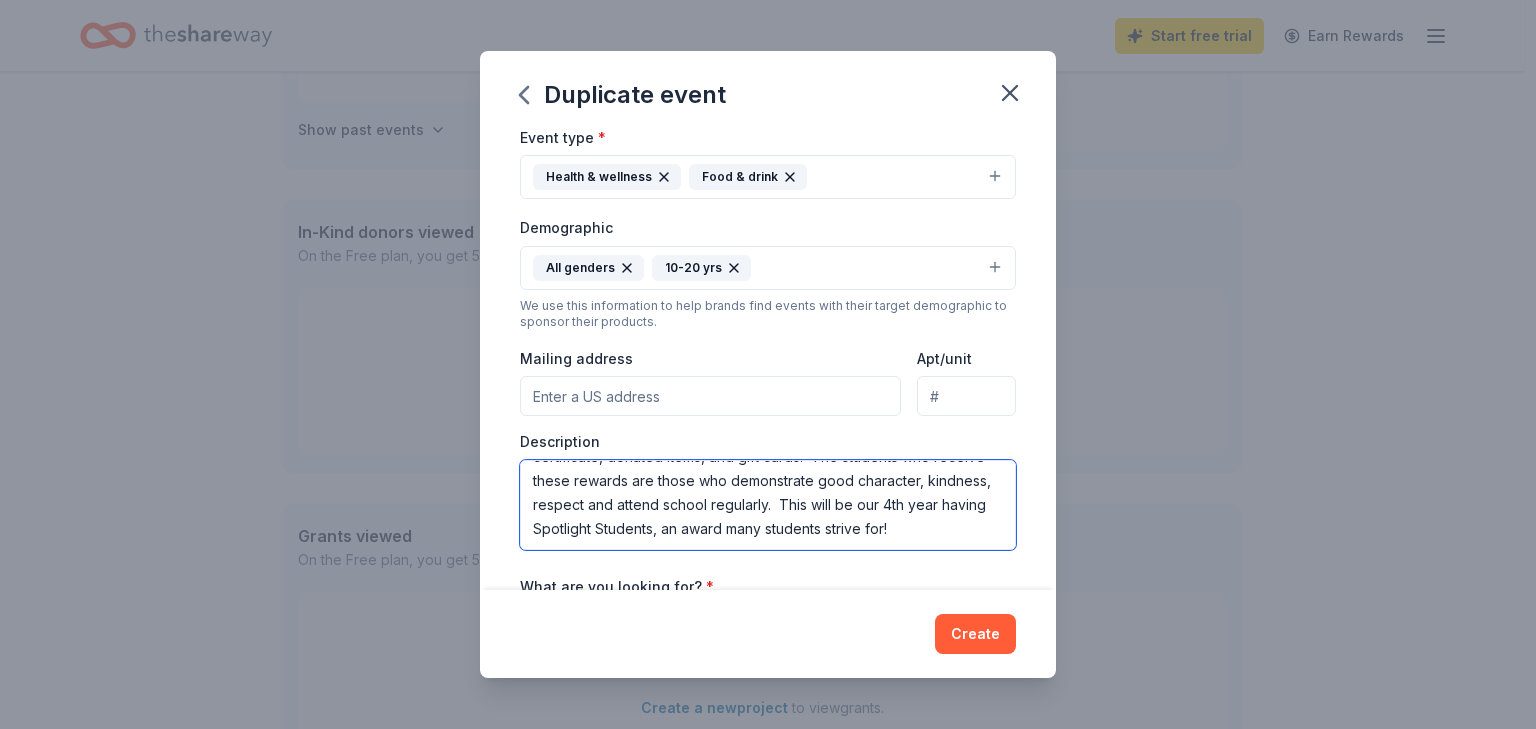 paste on "Monetary donations would be used to purchase healthy snacks and school supplies, and product donations would go directly to the student." 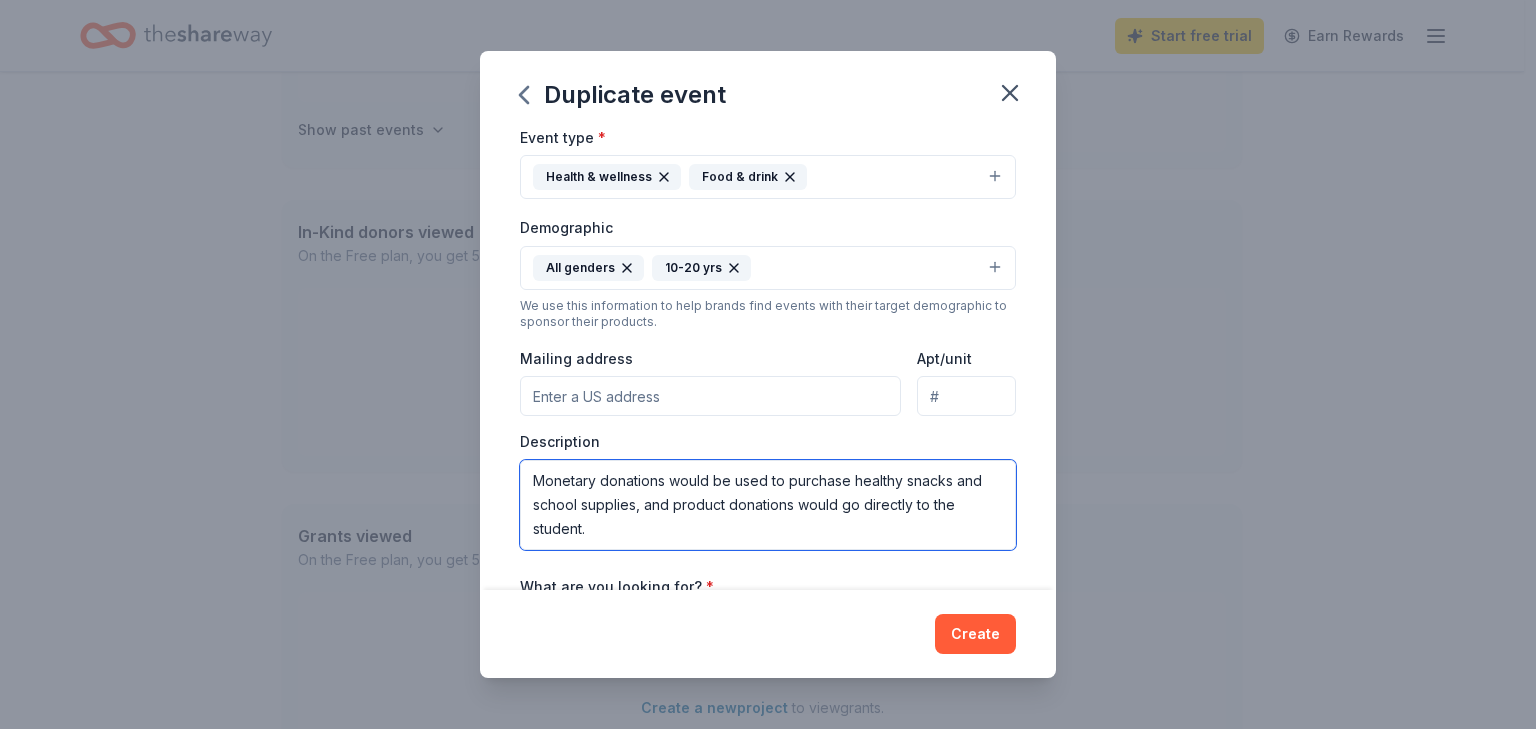 scroll, scrollTop: 288, scrollLeft: 0, axis: vertical 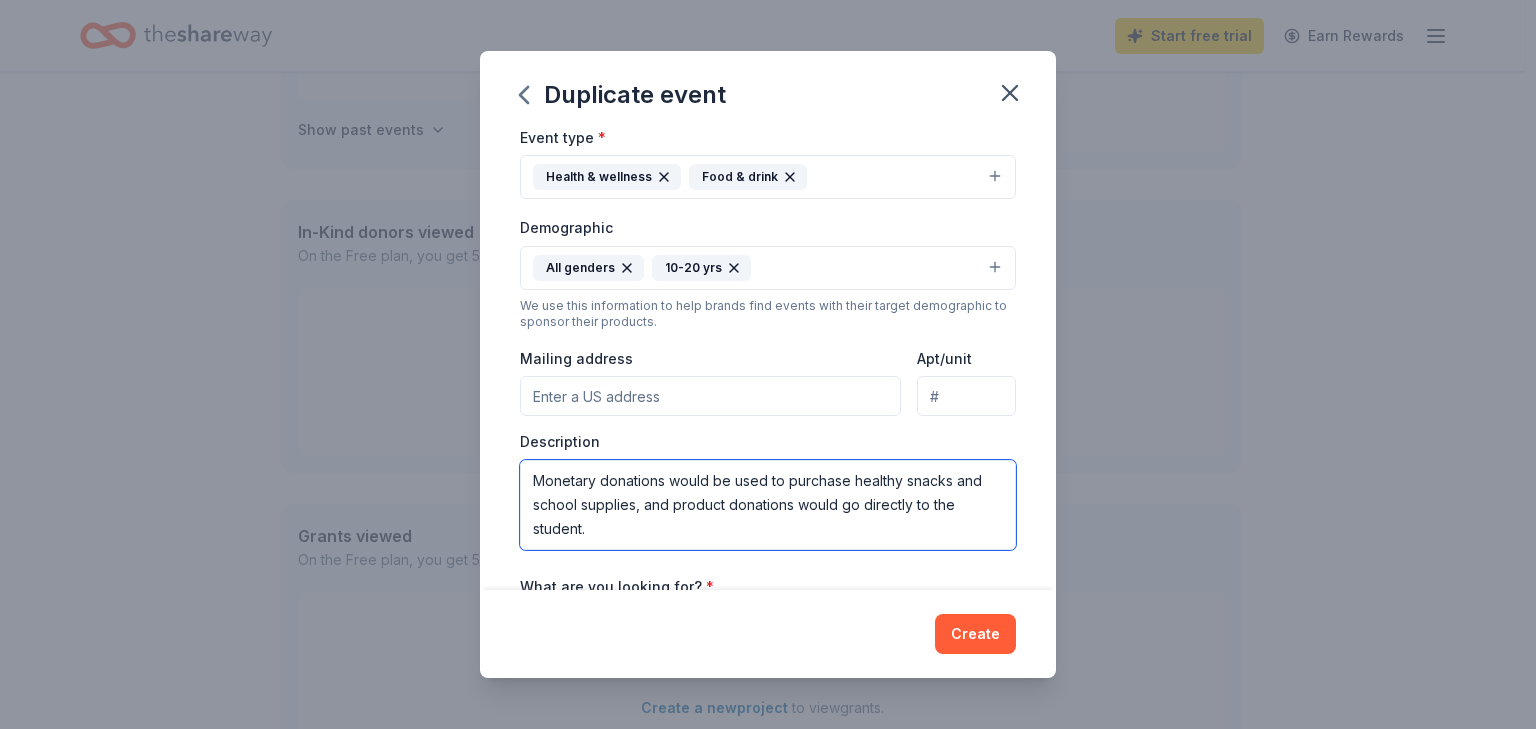 click on "This is not a fundraiser.  We are seeking support for our students who will be attending [SCHOOL] as incoming Freshman.  We are seeking gift cards, monetary donations or product donations for around 300 freshmen students.  The gift cards would be presented to students through our Freshman Spotlight Program throughout the [YEAR]-[YEAR] school year.    The students selected (2-3 per month) receive a certificate, donated items, and gift cards.  The students who receive these rewards are those who demonstrate good character, kindness, respect and attend school regularly.  This will be our 4th year having Spotlight Students, an award many students strive for!
Monetary donations would be used to purchase healthy snacks and school supplies, and product donations would go directly to the student." at bounding box center [768, 505] 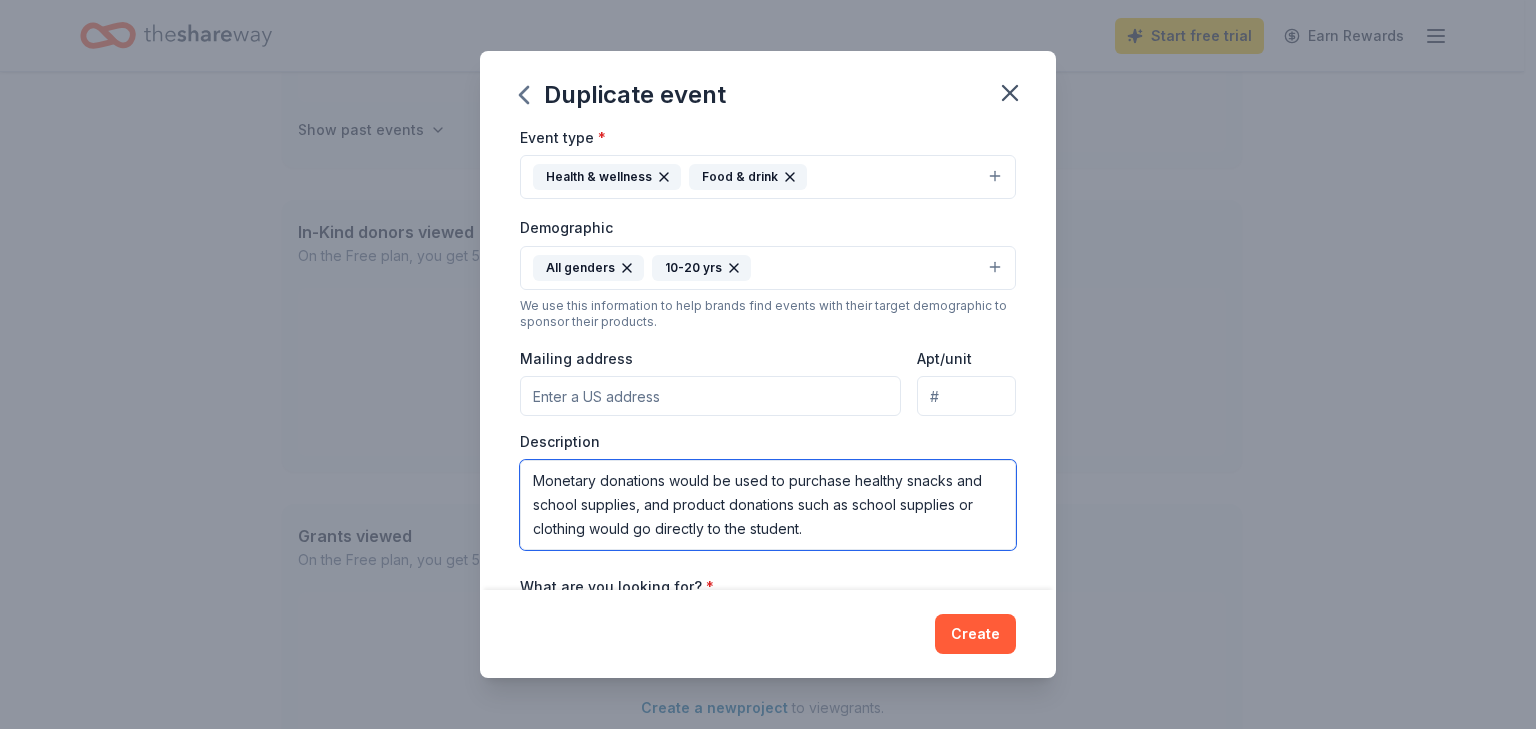 drag, startPoint x: 876, startPoint y: 532, endPoint x: 800, endPoint y: 532, distance: 76 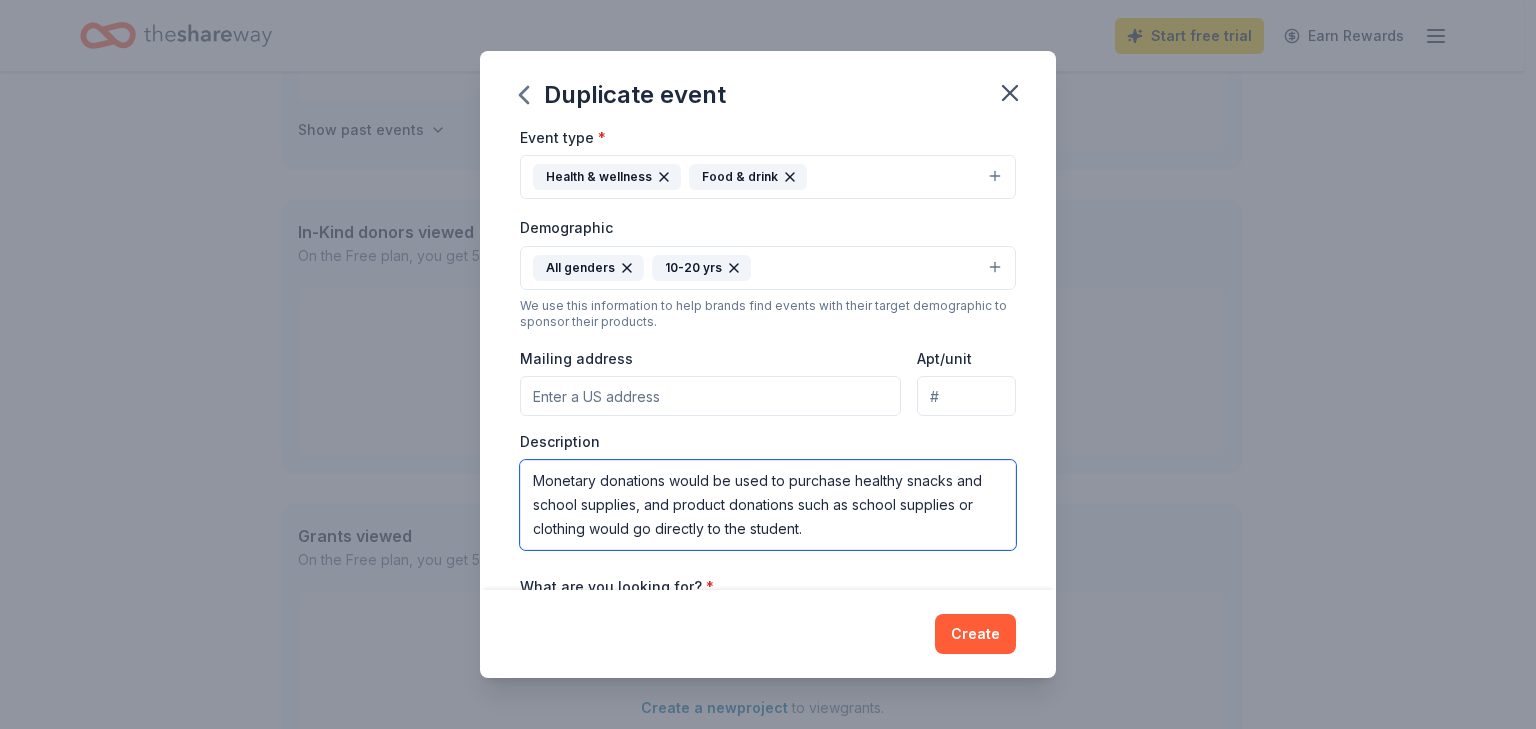 click on "This is not a fundraiser.  We are seeking support for our students who will be attending MacArthur High School as incoming Freshman.  We are seeking gift cards, monetary donations or product donations for around 300 freshmen students.  The gift cards would be presented to students through our Freshman Spotlight Program throughout the 2025-26 school year.    The students selected (2-3 per month) receive a certificate, donated items, and gift cards.  The students who receive these rewards are those who demonstrate good character, kindness, respect and attend school regularly.  This will be our 4th year having Spotlight Students, an award many students strive for!
Monetary donations would be used to purchase healthy snacks and school supplies, and product donations such as school supplies or clothing would go directly to the student." at bounding box center [768, 505] 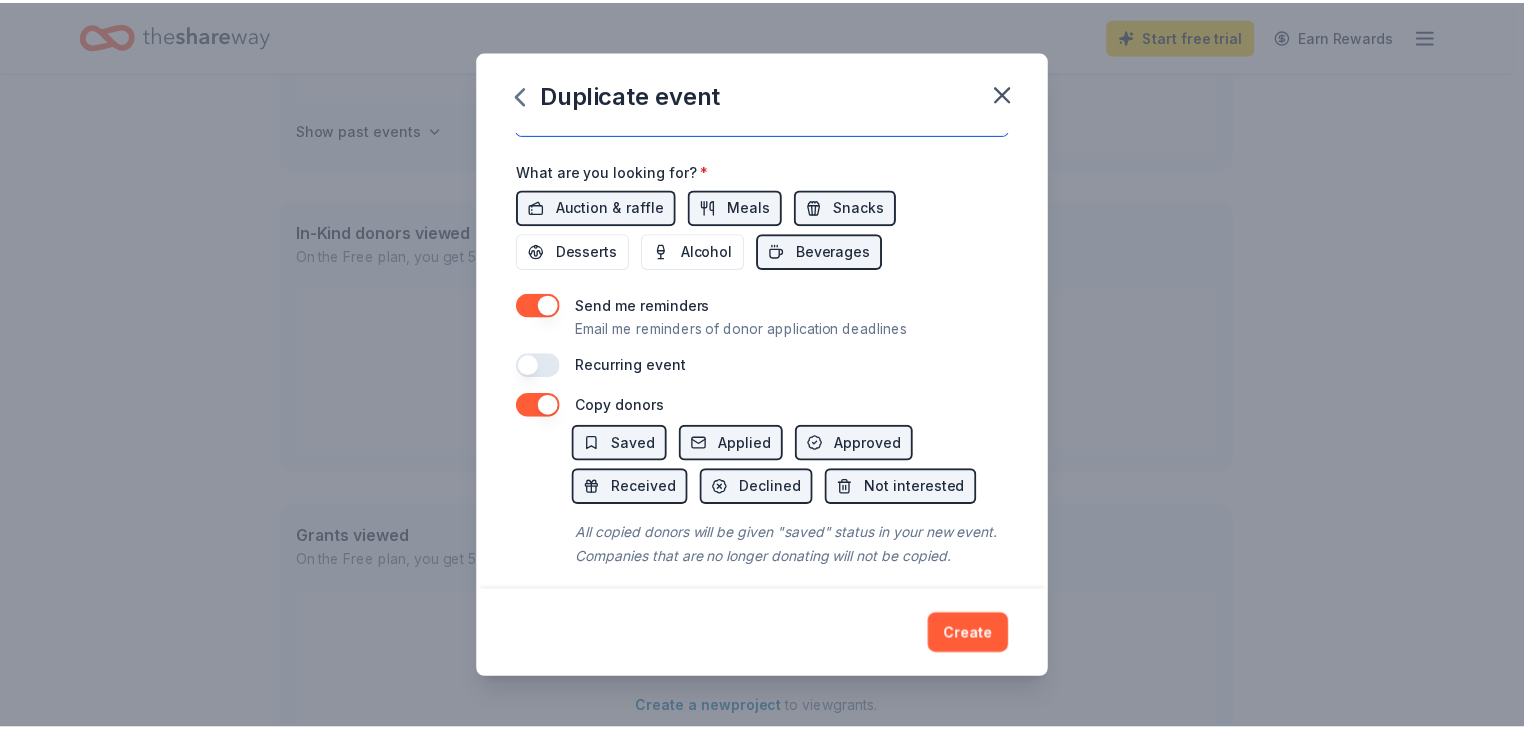 scroll, scrollTop: 720, scrollLeft: 0, axis: vertical 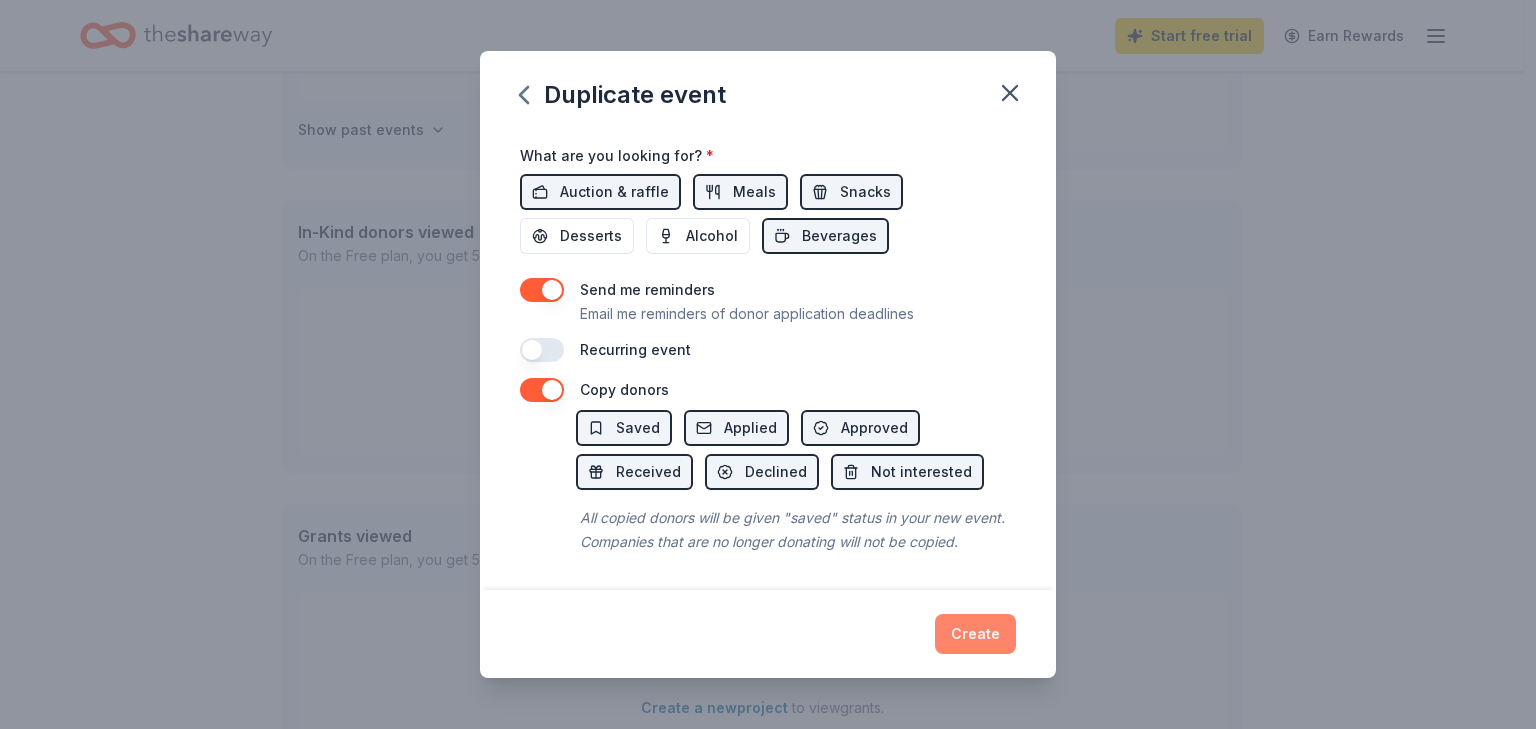 type on "This is not a fundraiser.  We are seeking support for our students who will be attending MacArthur High School as incoming Freshman.  We are seeking gift cards, monetary donations or product donations for around 300 freshmen students.  The gift cards would be presented to students through our Freshman Spotlight Program throughout the [YEAR]-[YEAR] school year.    The students selected (2-3 per month) receive a certificate, donated items, and gift cards.  The students who receive these rewards are those who demonstrate good character, kindness, respect and attend school regularly.  This will be our 4th year having Spotlight Students, an award many students strive for!
Monetary donations would be used to purchase healthy snacks and school supplies, and product donations such as school supplies or clothing would go directly to students in need." 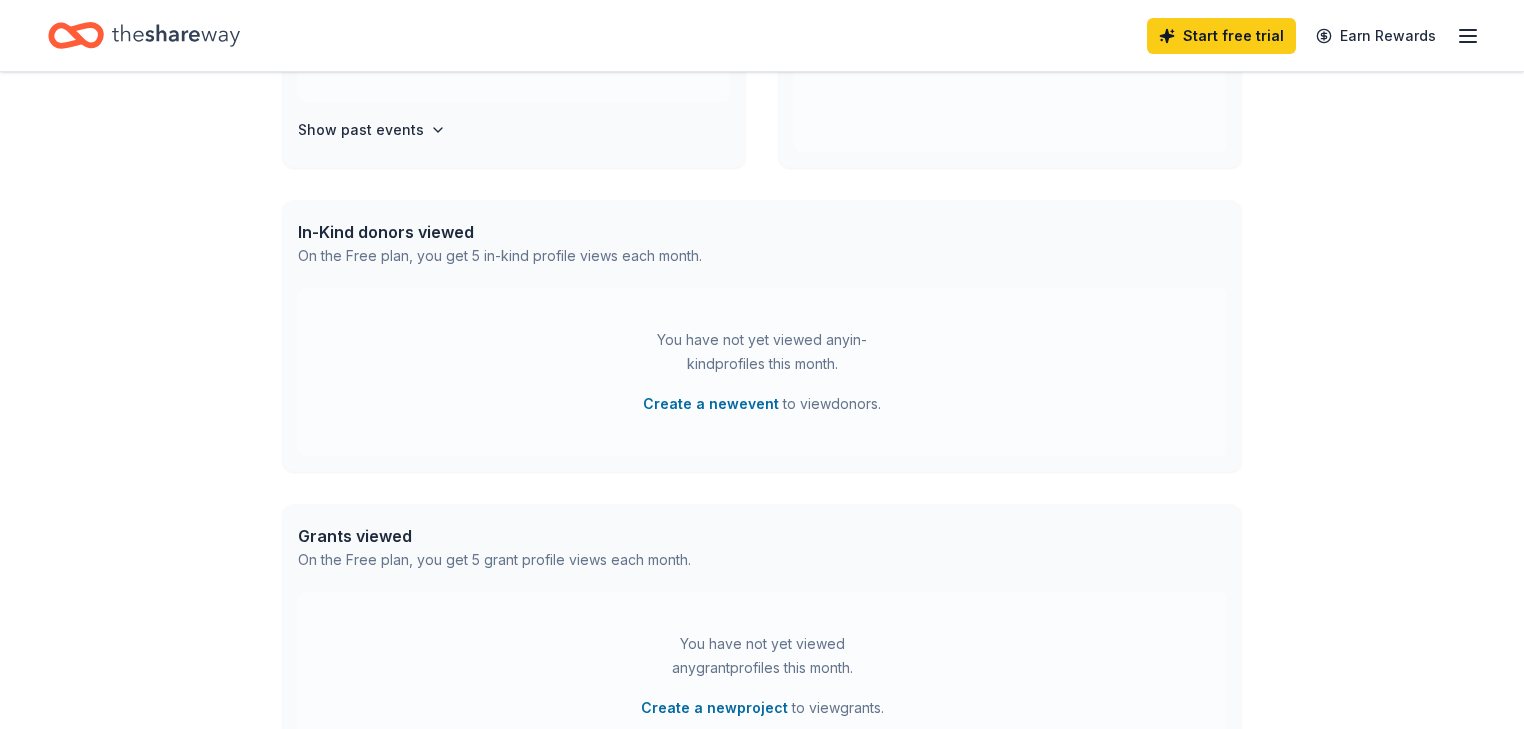 scroll, scrollTop: 246, scrollLeft: 0, axis: vertical 